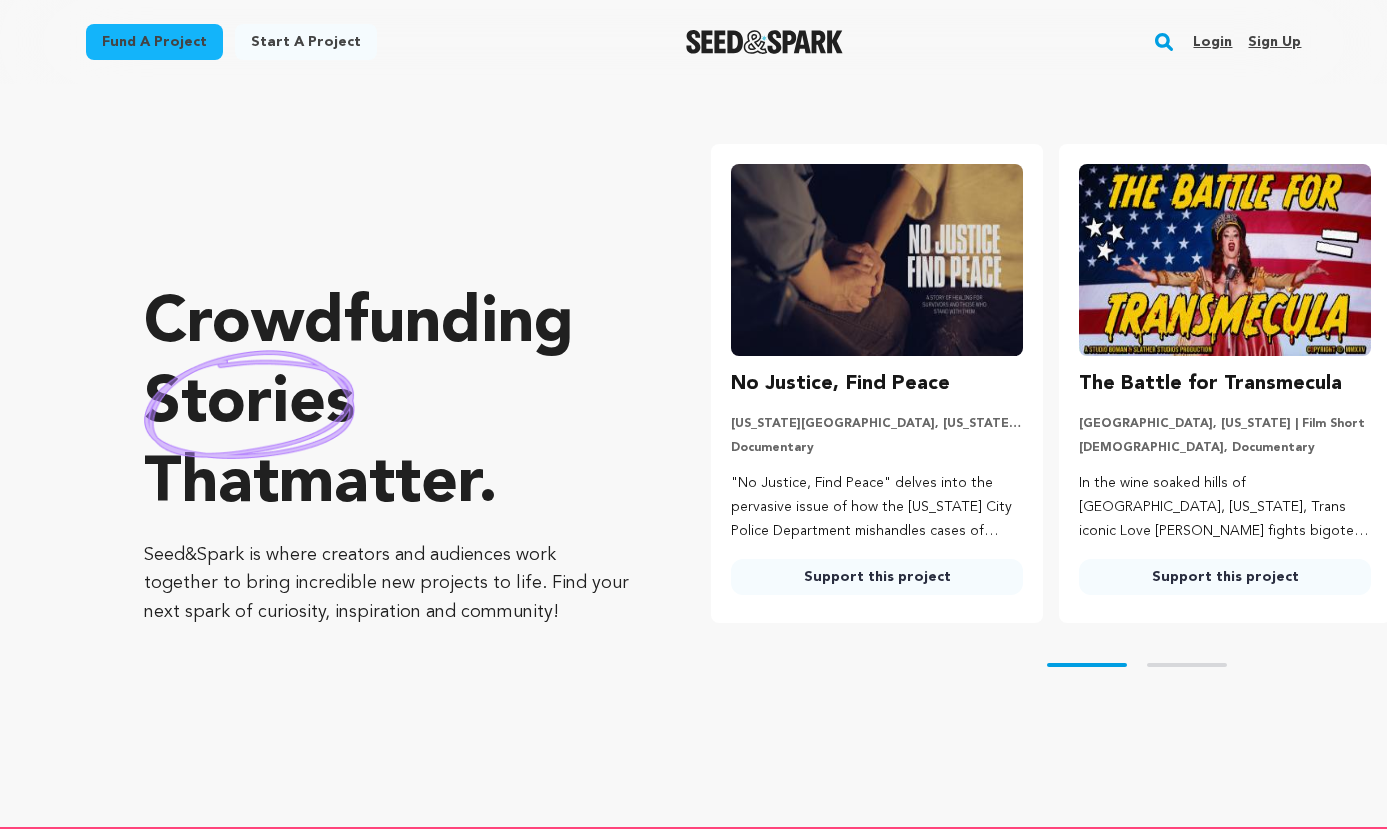 scroll, scrollTop: 0, scrollLeft: 0, axis: both 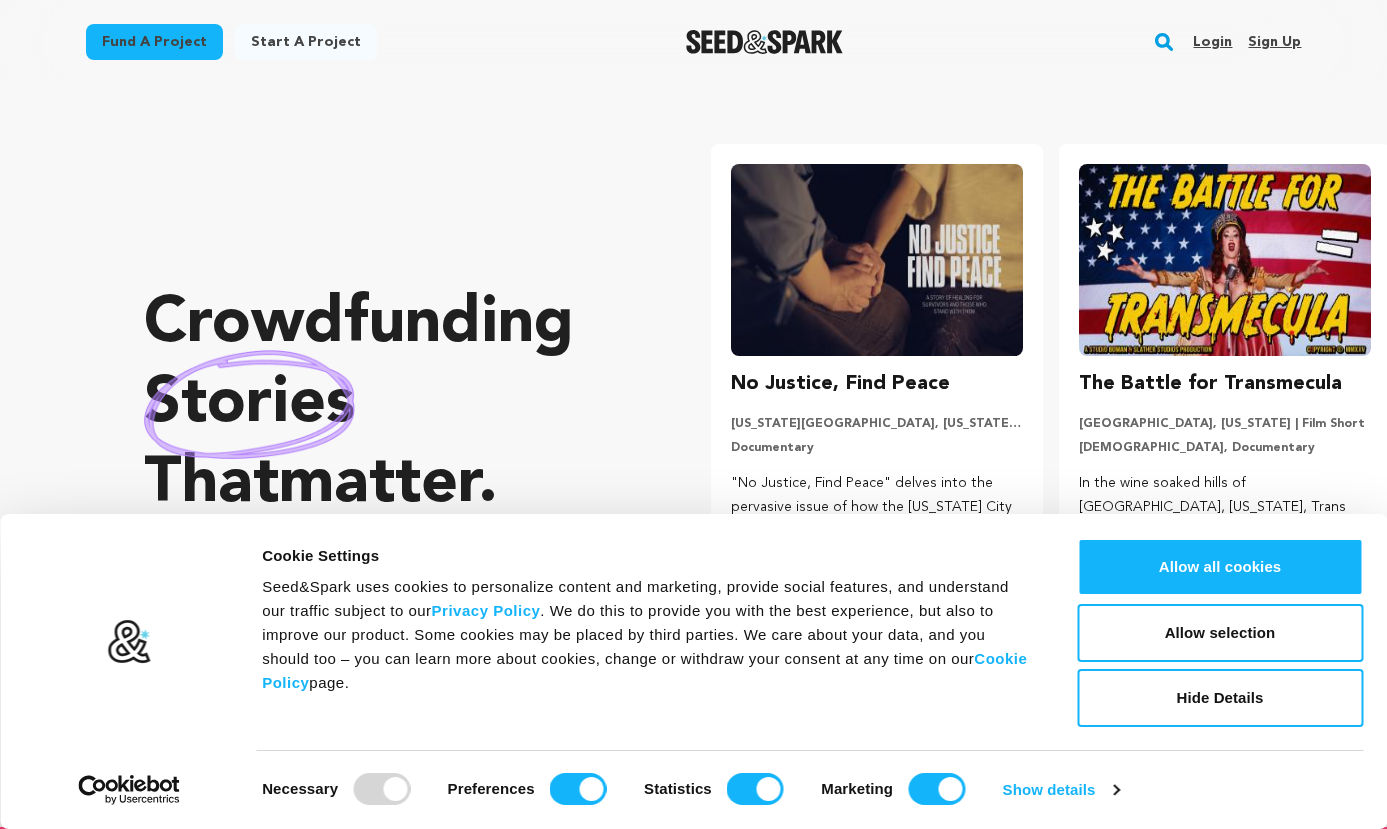 click on "Login" at bounding box center [1212, 42] 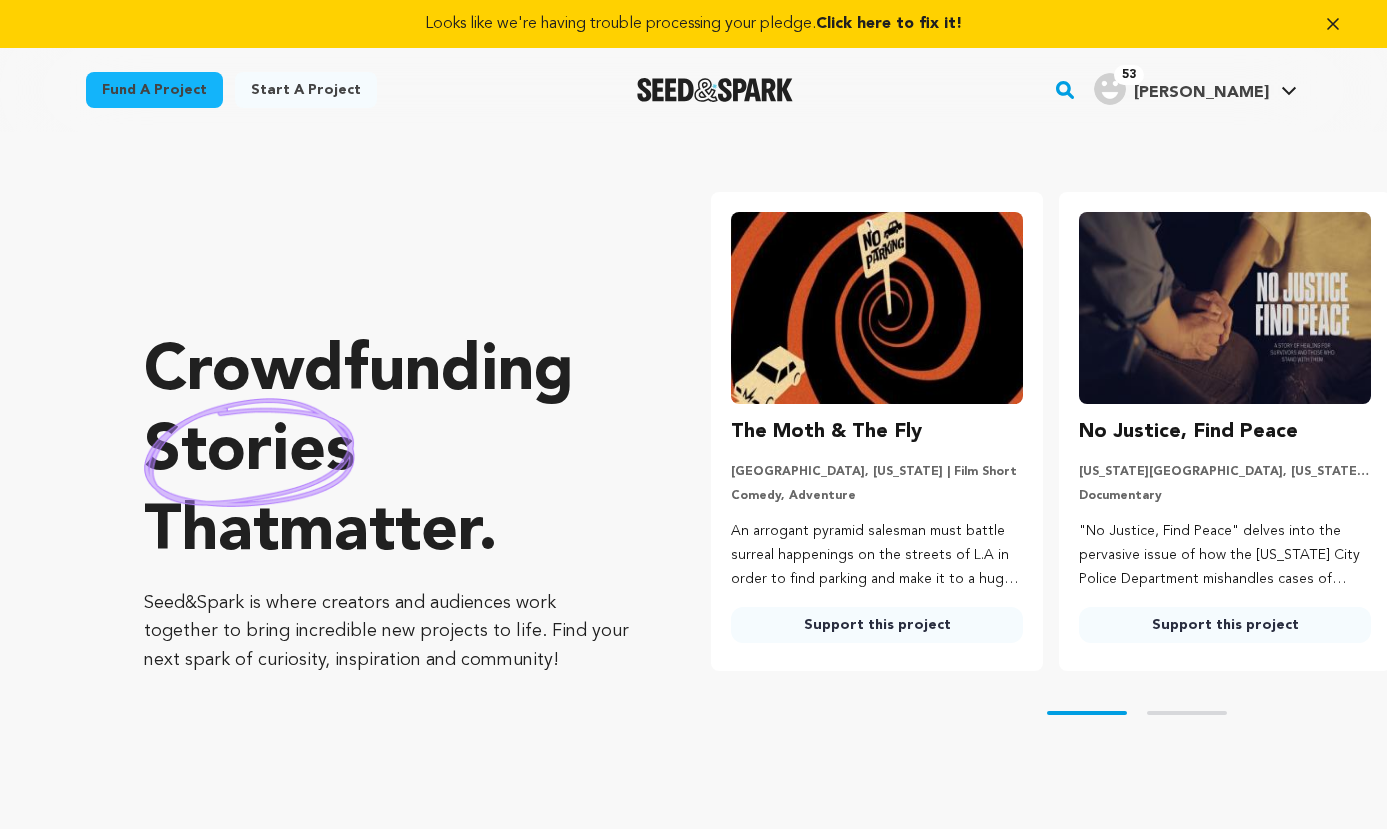 scroll, scrollTop: 0, scrollLeft: 0, axis: both 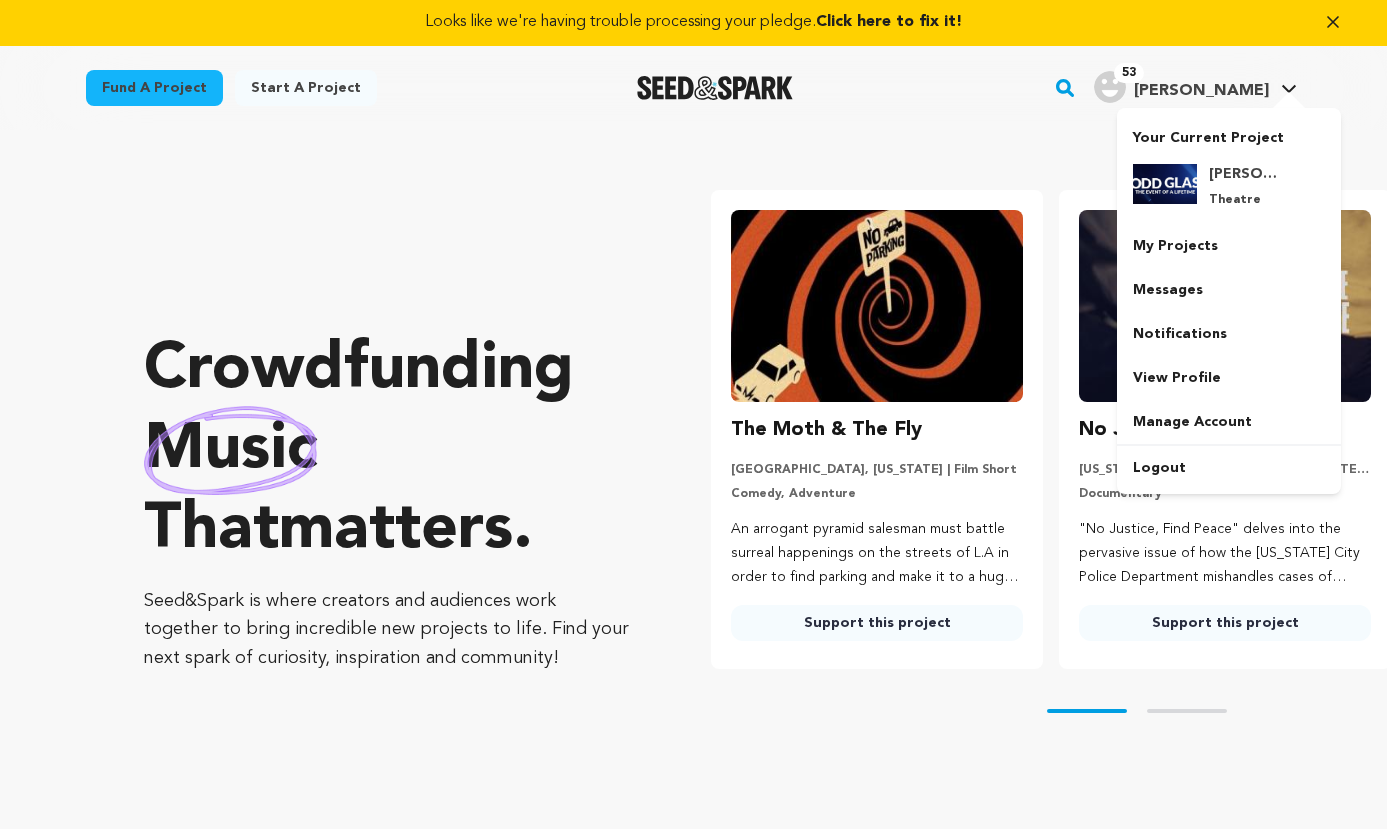 click on "Your Current
Project
Todd Glass : The Event of a Lifetime
Theatre" at bounding box center [1229, 301] 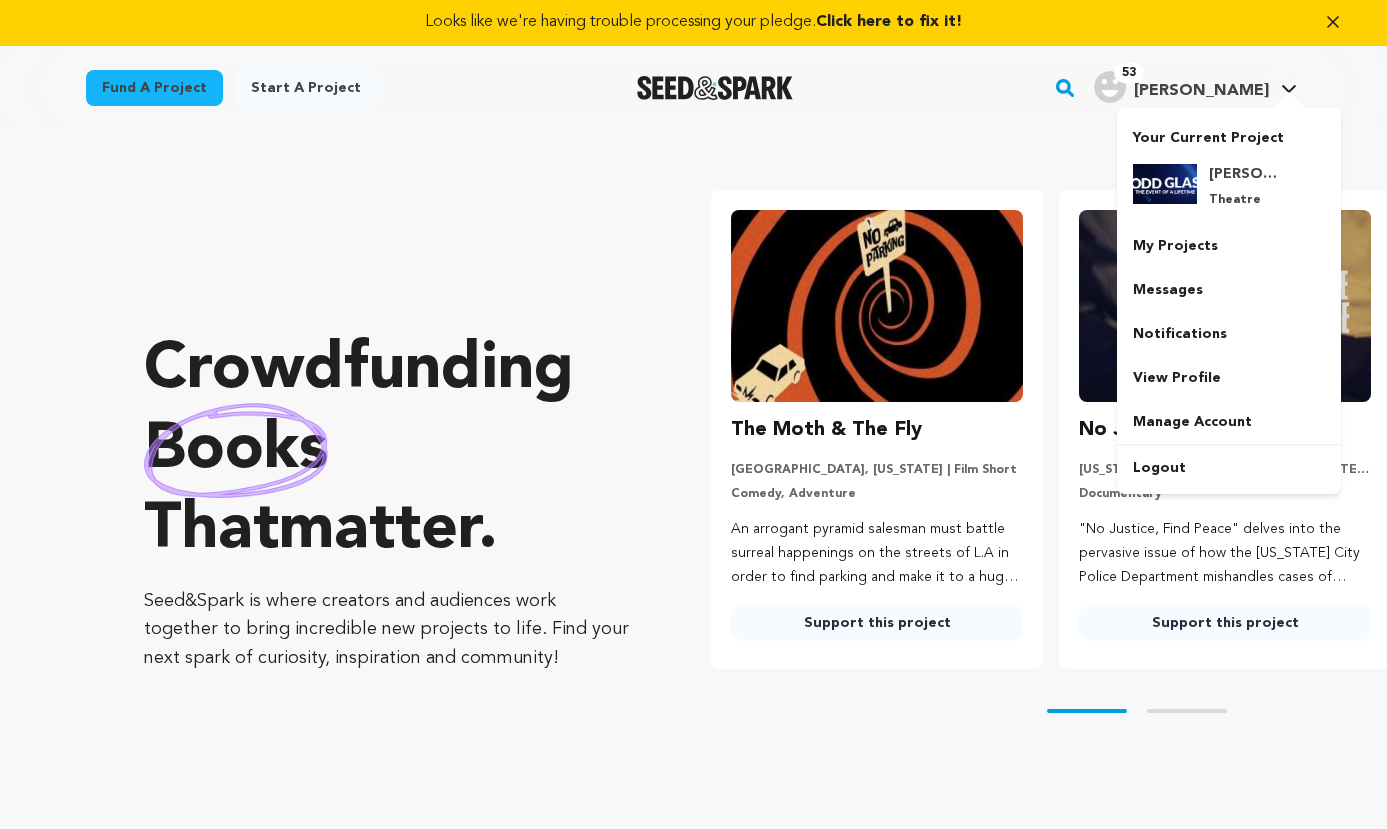 click at bounding box center [1110, 87] 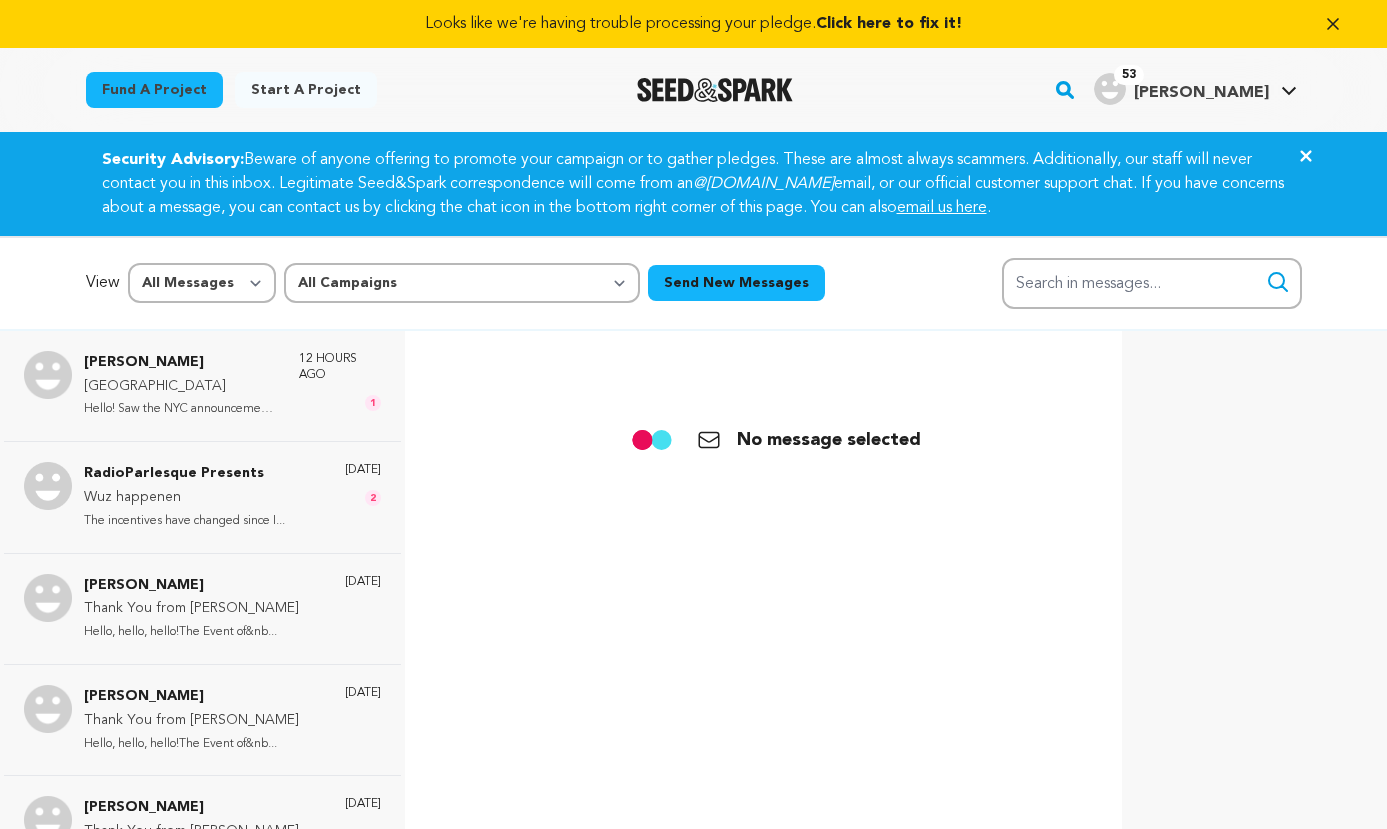scroll, scrollTop: 0, scrollLeft: 0, axis: both 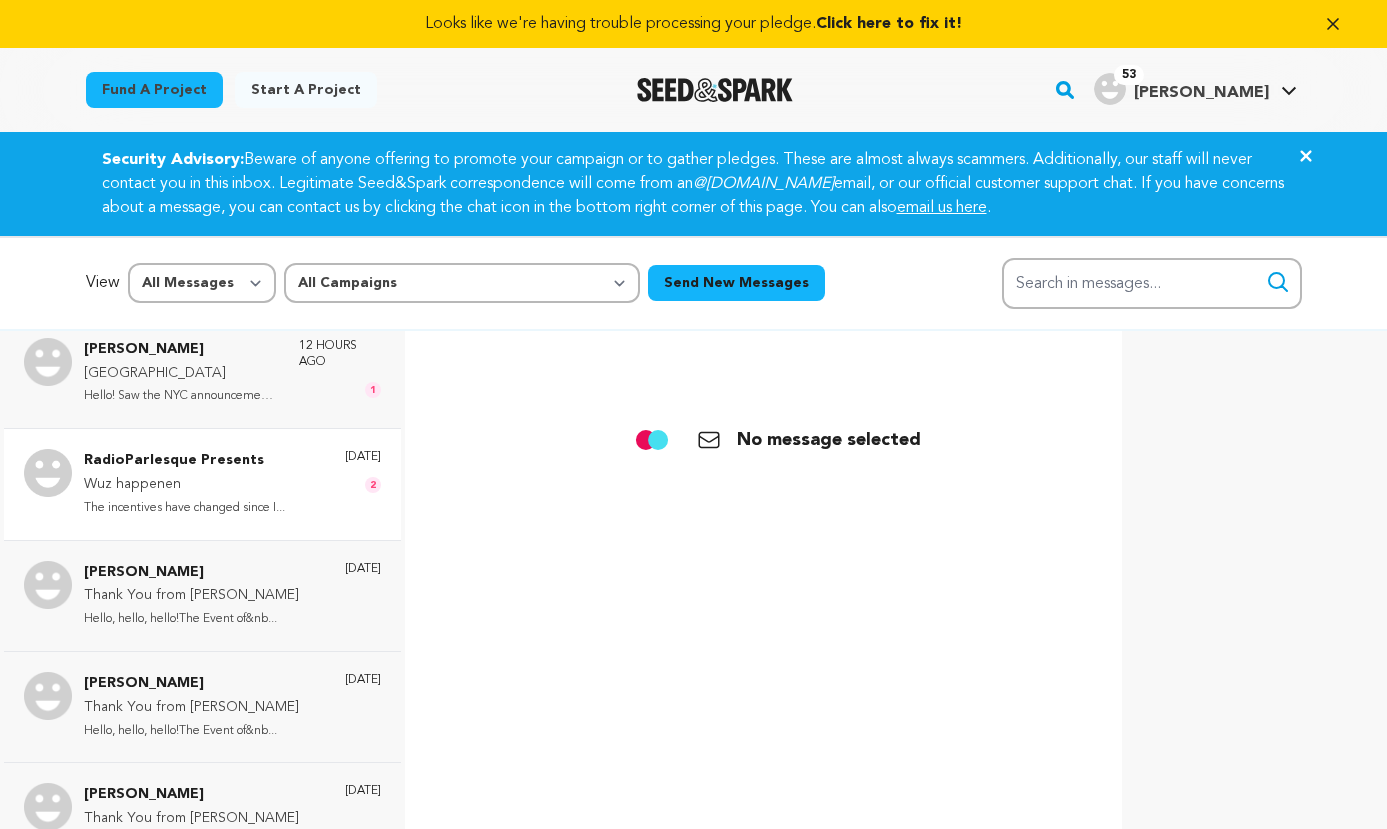 click on "RadioParlesque Presents" at bounding box center [184, 461] 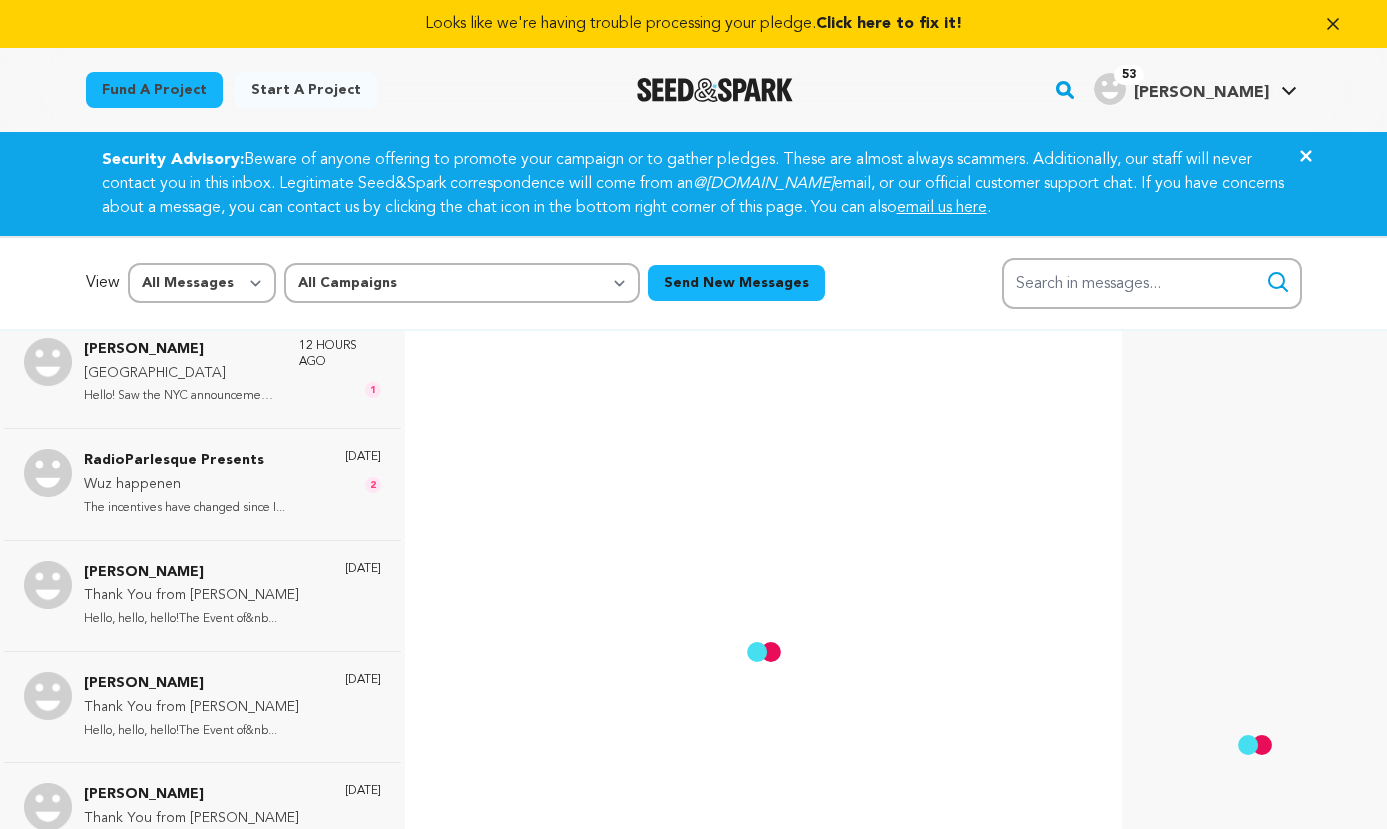 scroll, scrollTop: 96, scrollLeft: 0, axis: vertical 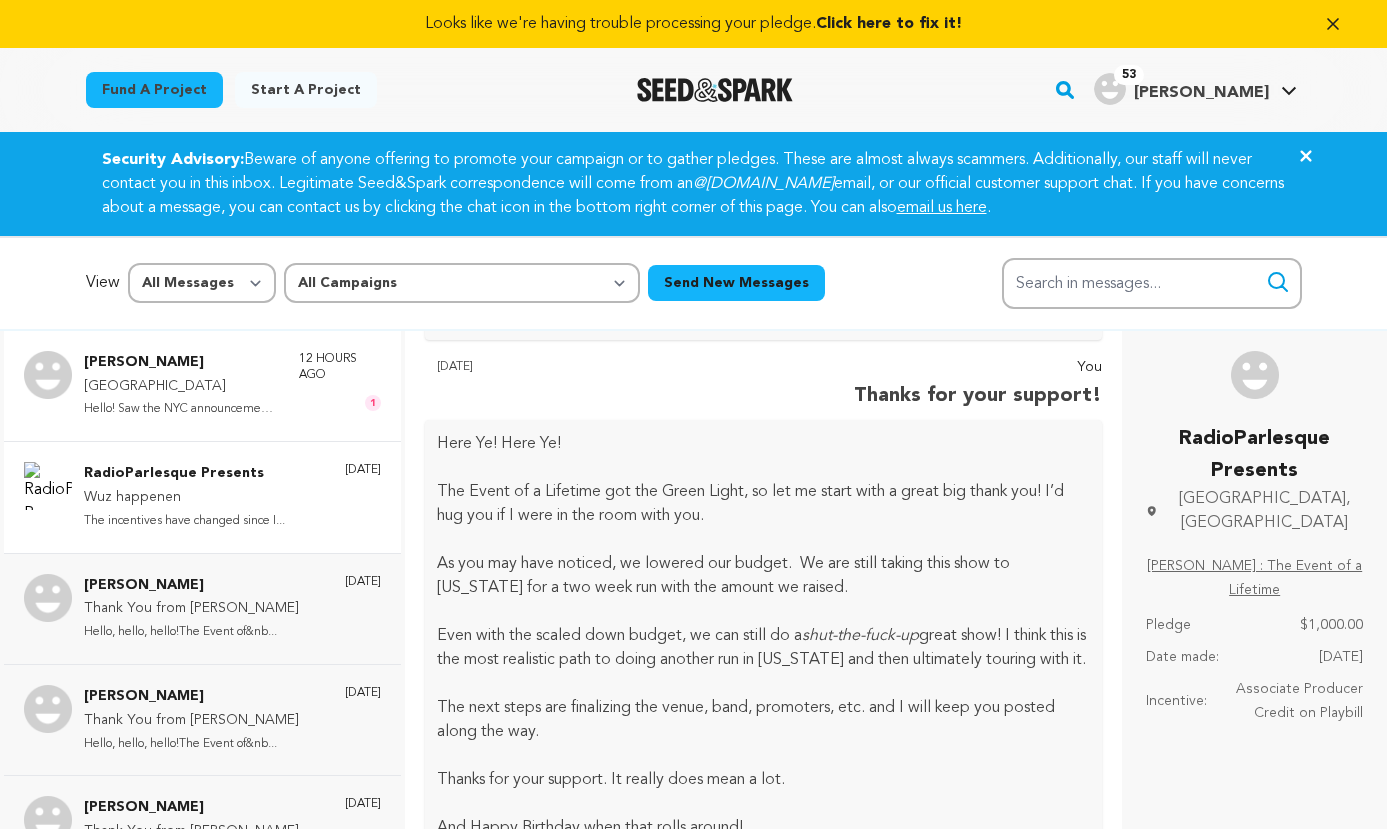 click on "[GEOGRAPHIC_DATA]" at bounding box center (181, 387) 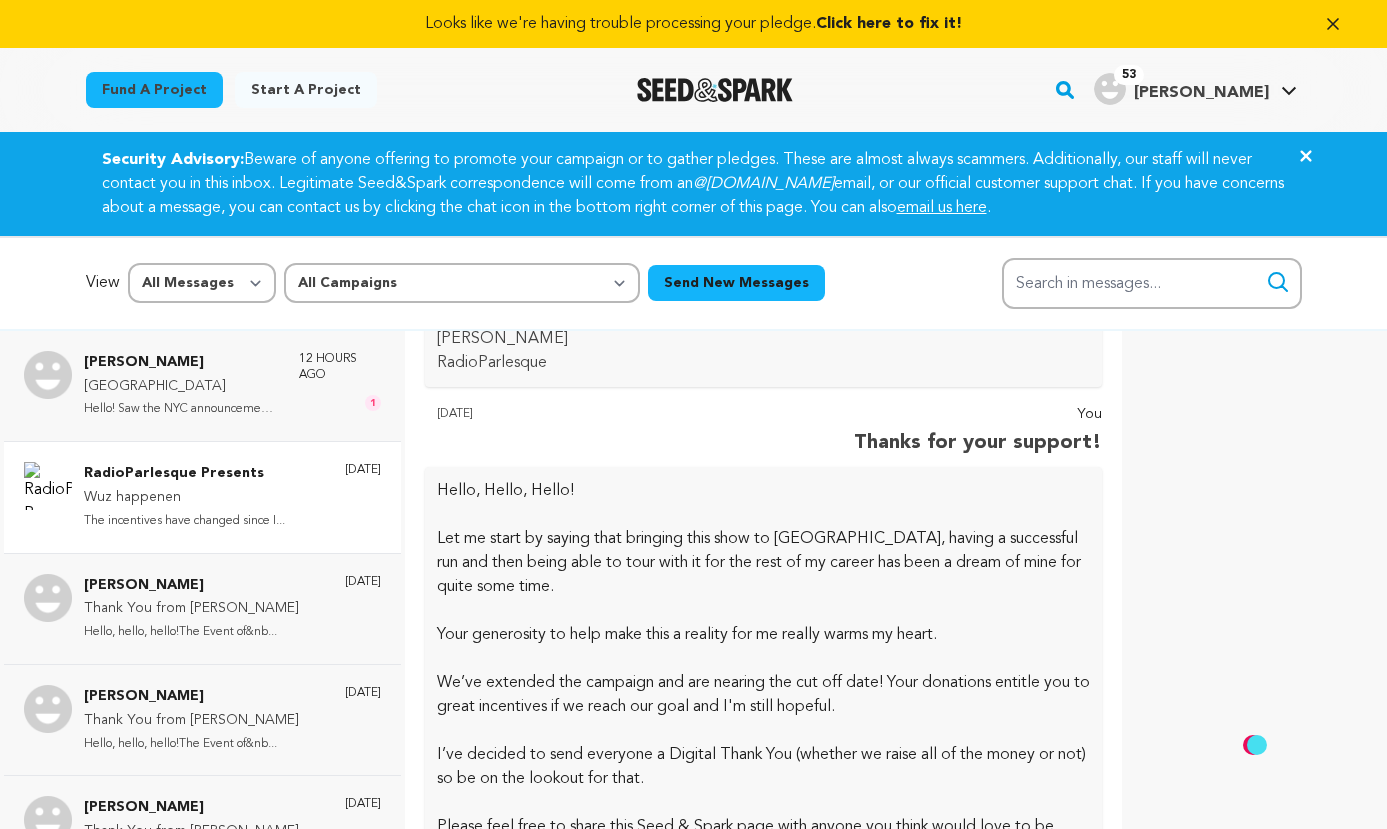 scroll, scrollTop: 1644, scrollLeft: 0, axis: vertical 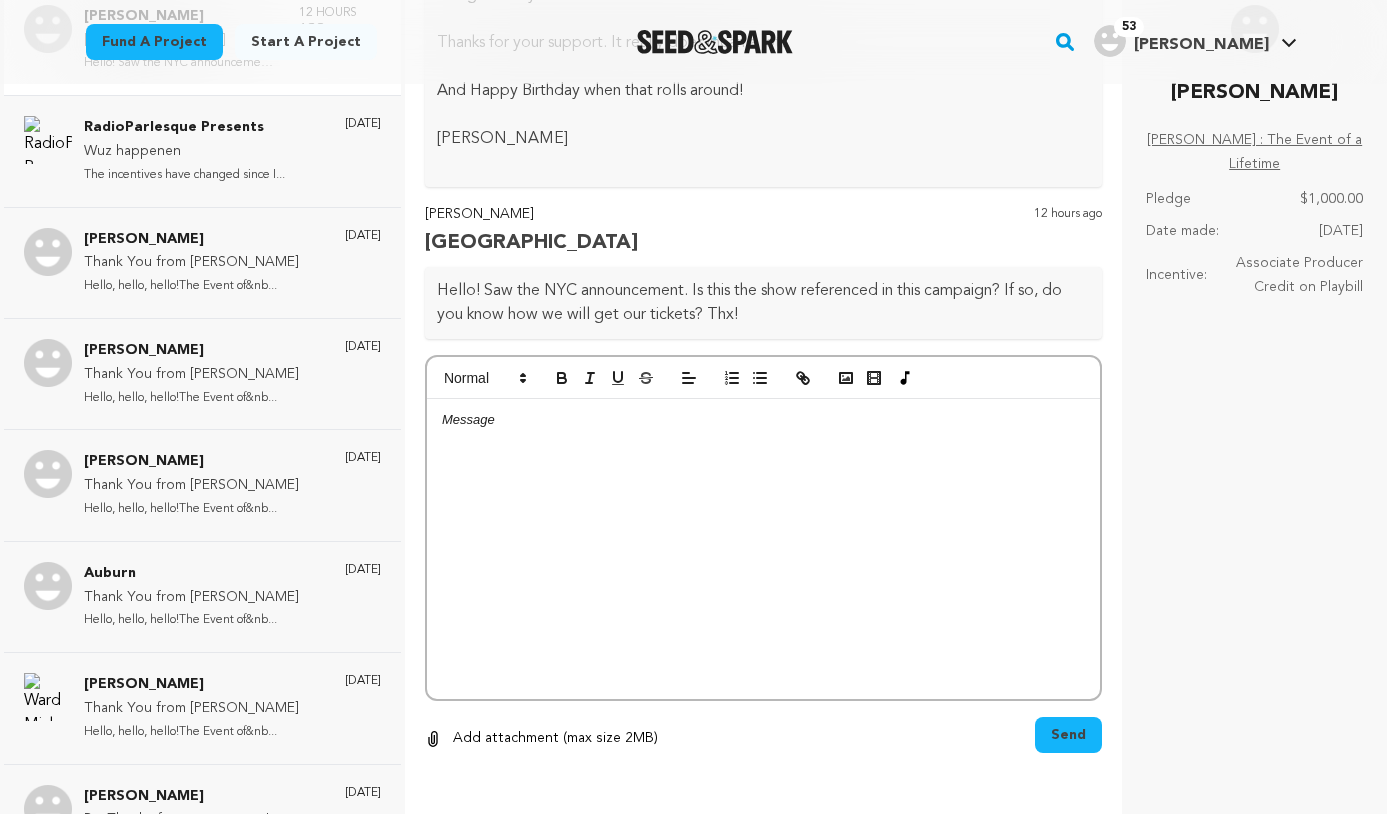 click on "[PERSON_NAME] : The Event of a Lifetime" at bounding box center (1254, 153) 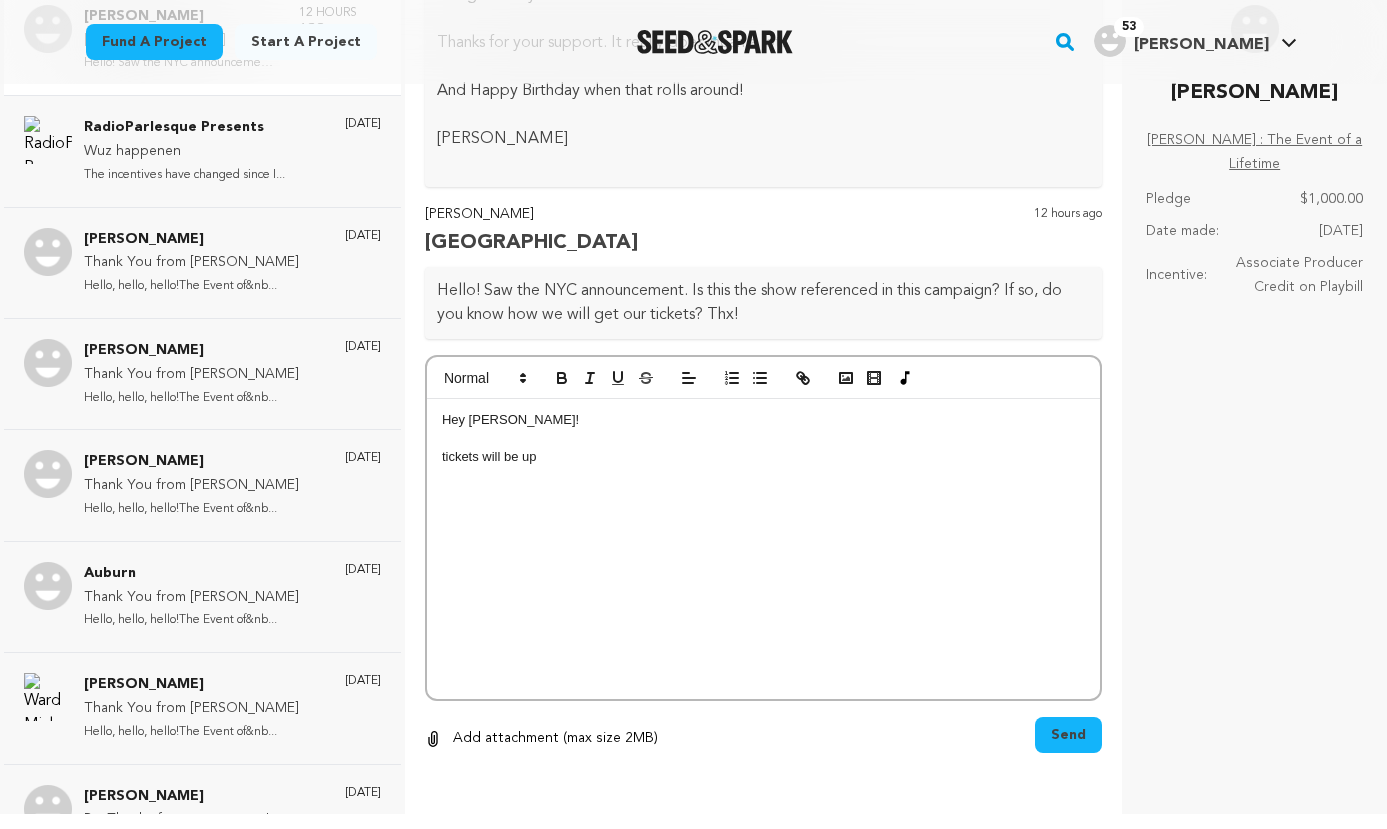 drag, startPoint x: 549, startPoint y: 452, endPoint x: 424, endPoint y: 443, distance: 125.32358 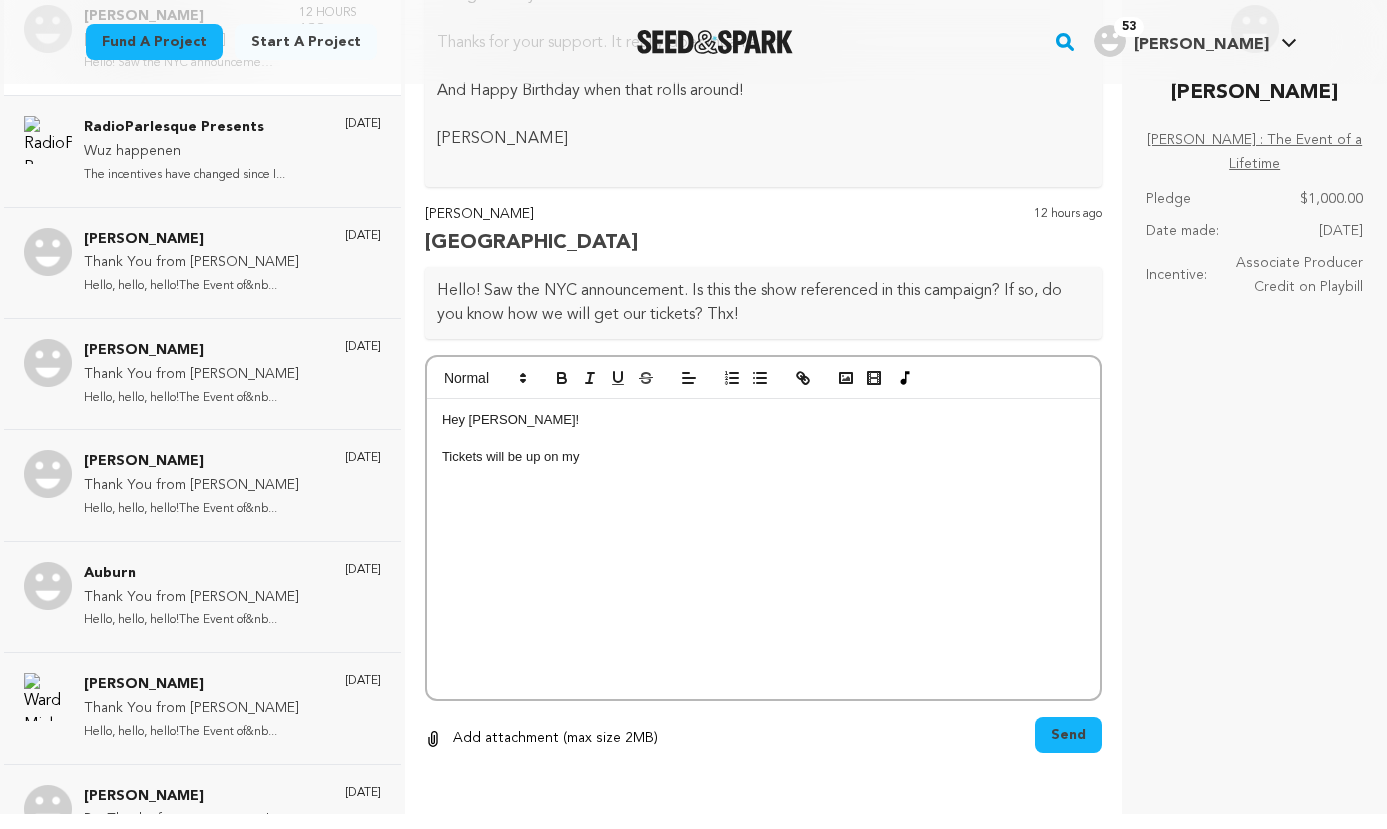 click on "Tickets will be up on my" at bounding box center (764, 457) 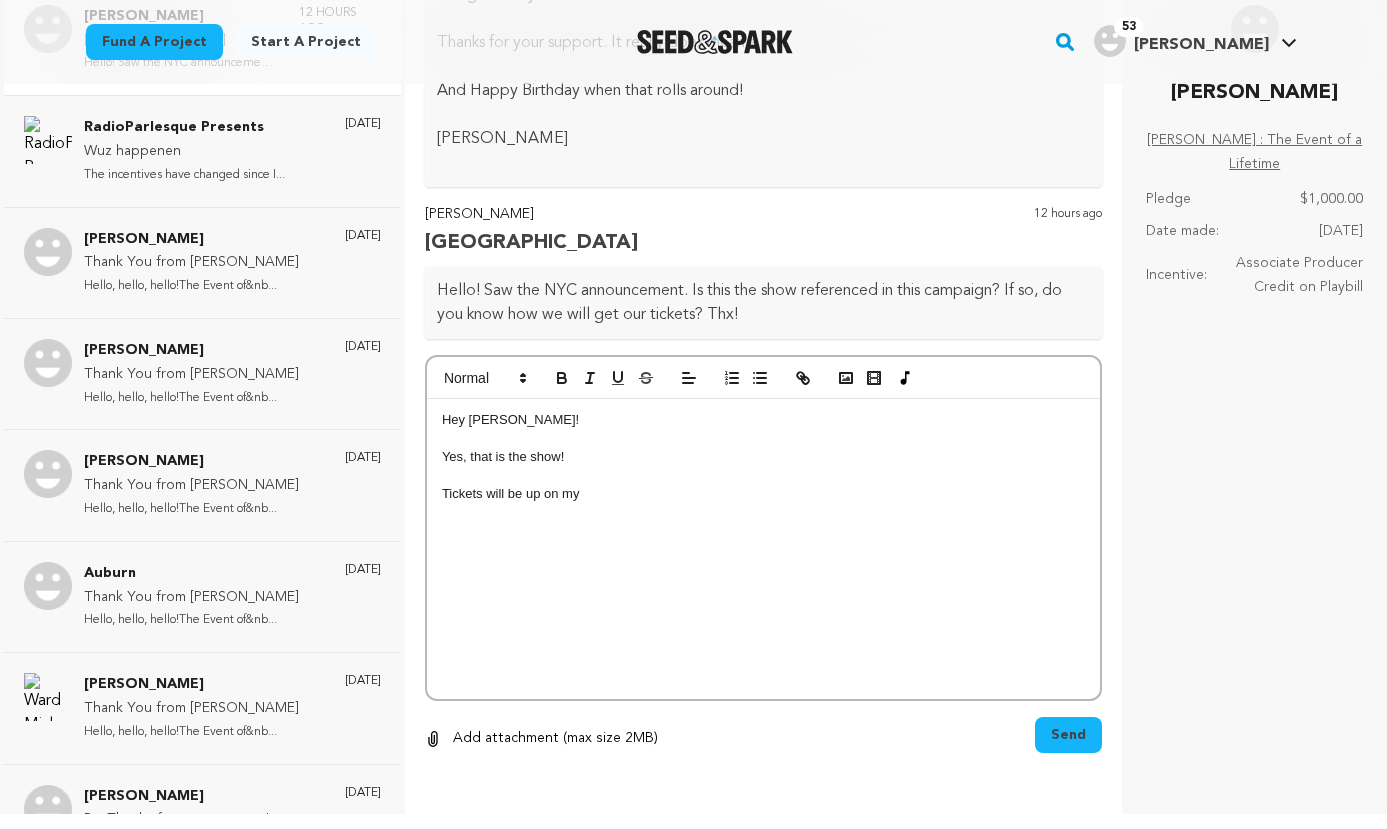 click on "Tickets will be up on my" at bounding box center [764, 494] 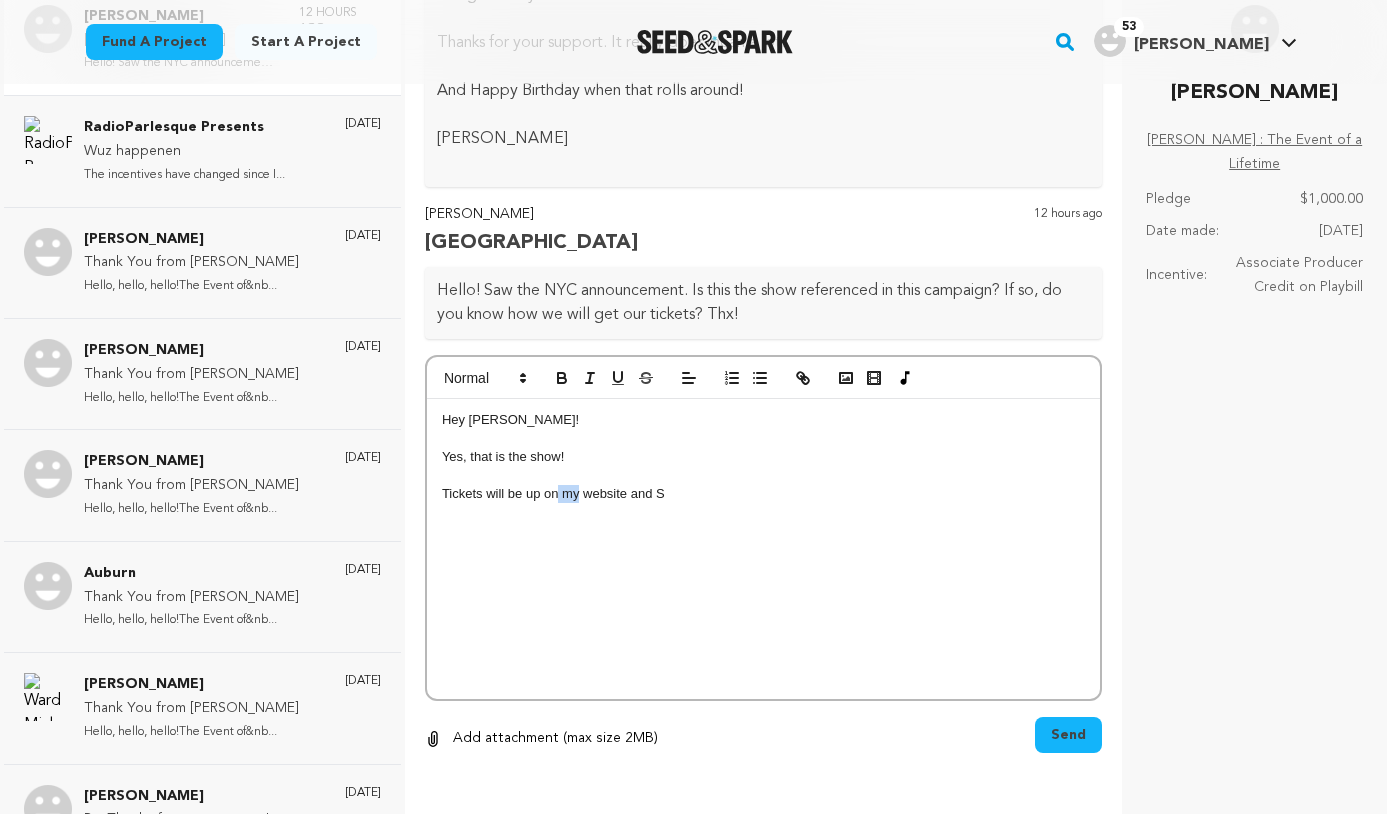 drag, startPoint x: 570, startPoint y: 491, endPoint x: 558, endPoint y: 488, distance: 12.369317 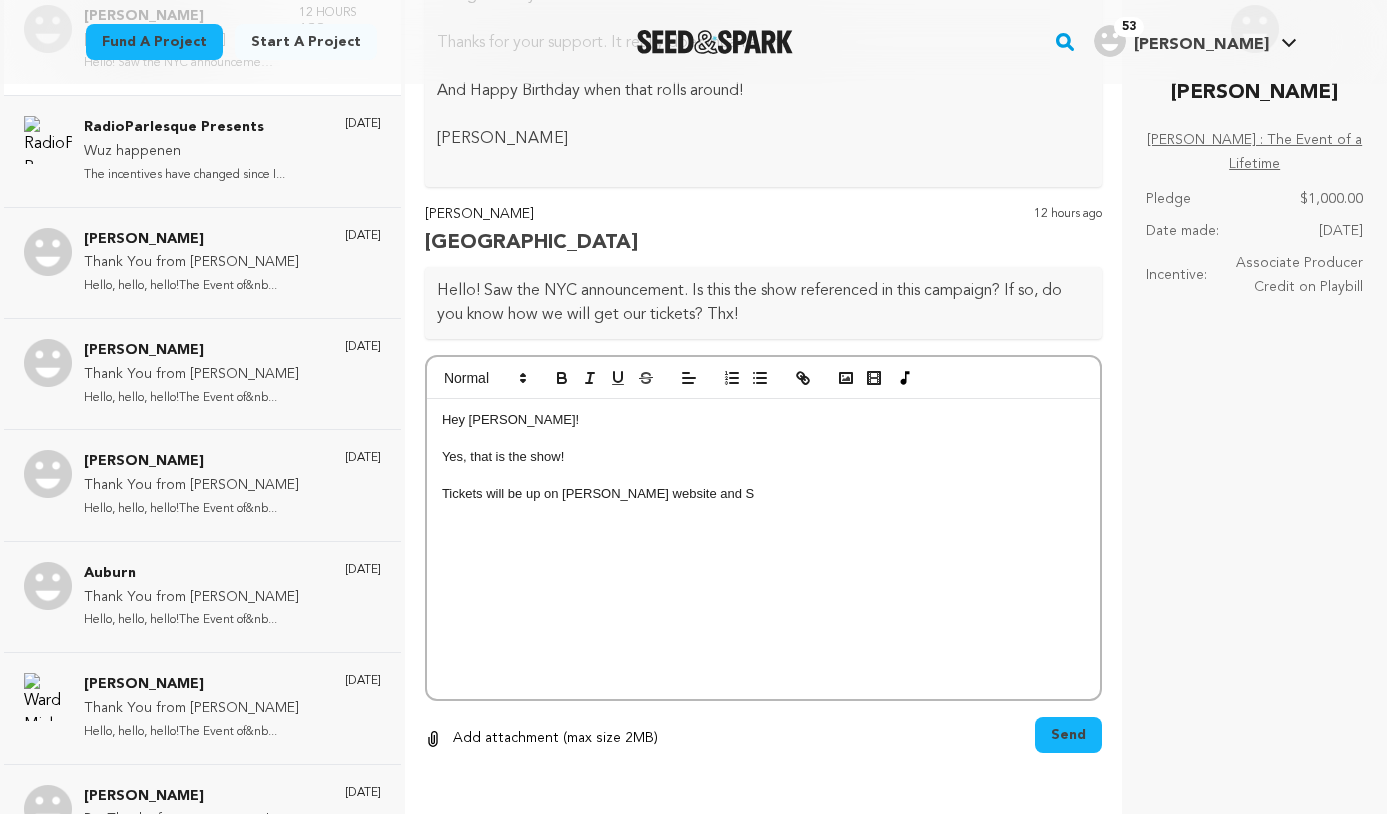 click on "Tickets will be up on Todd's website and S" at bounding box center (764, 494) 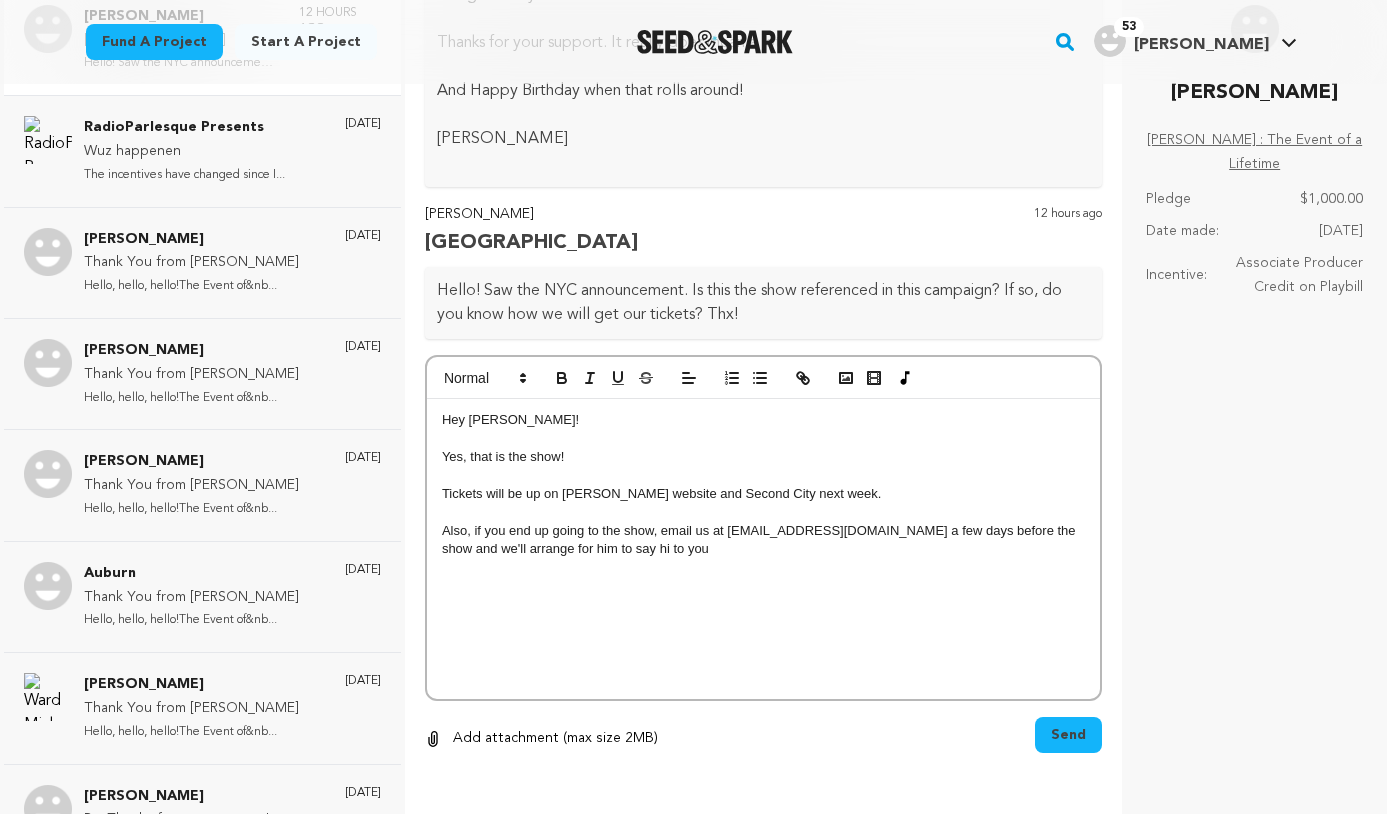 click on "Also, if you end up going to the show, email us at ToddGlassComedy@gmail.com a few days before the show and we'll arrange for him to say hi to you" at bounding box center [764, 540] 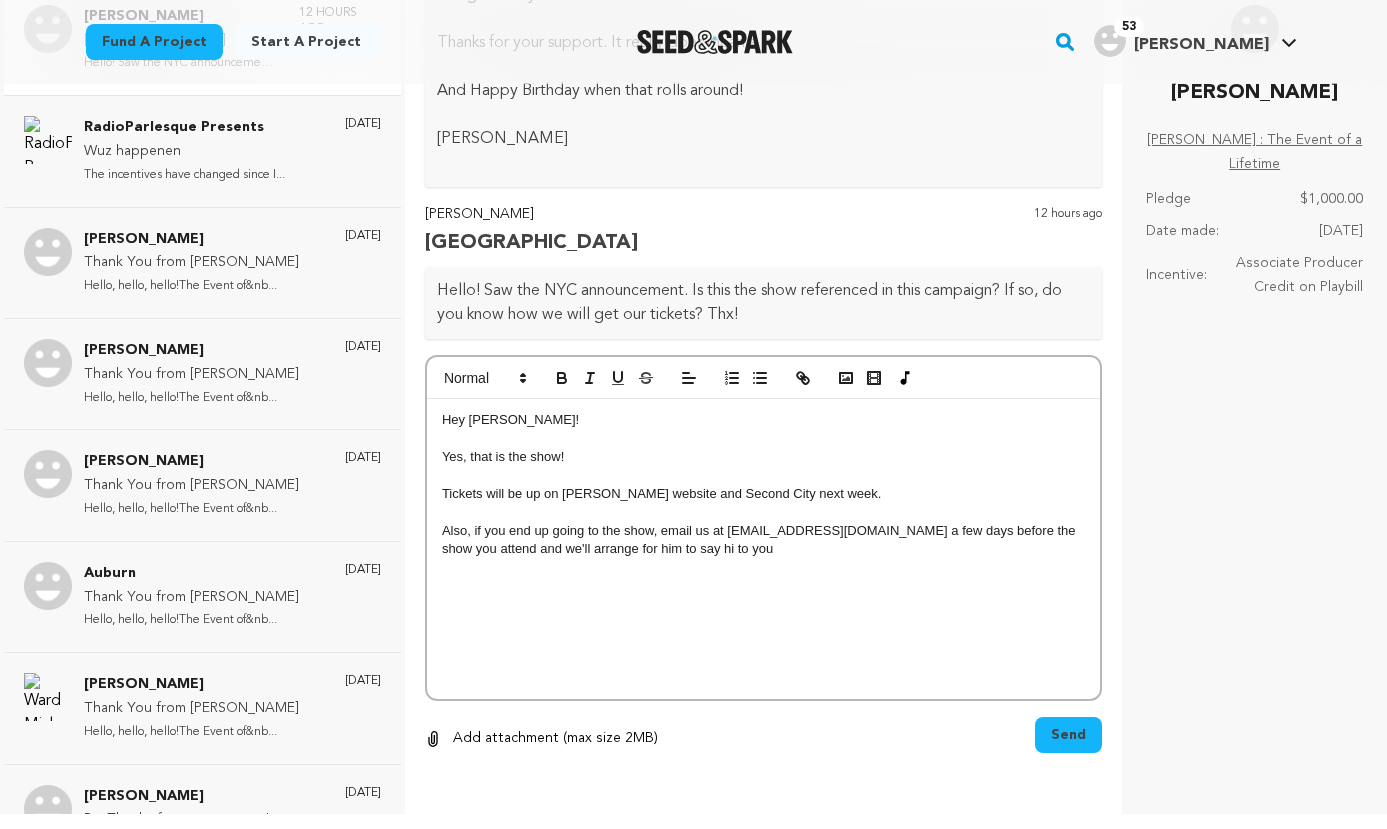 click on "Also, if you end up going to the show, email us at ToddGlassComedy@gmail.com a few days before the show you attend and we'll arrange for him to say hi to you" at bounding box center [764, 540] 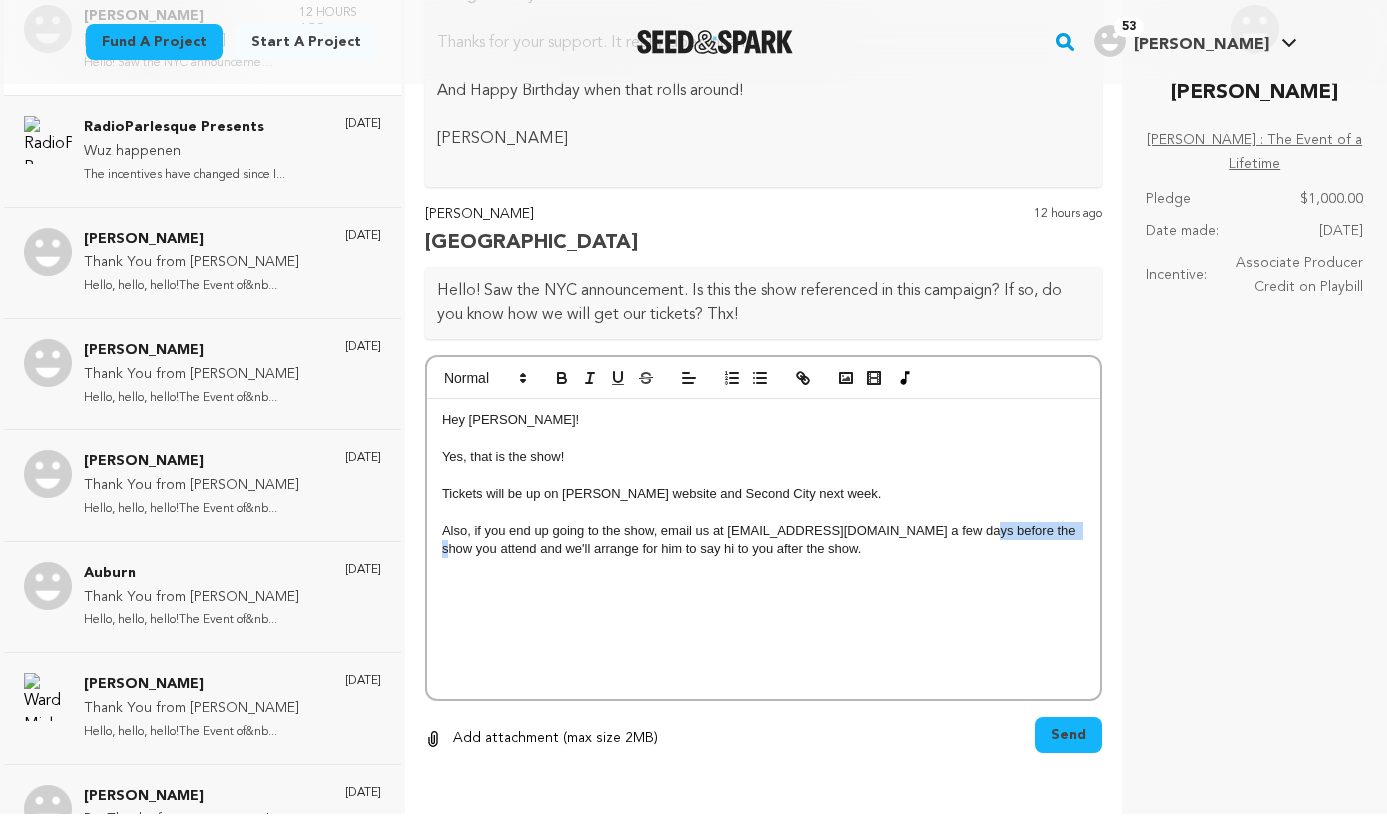 drag, startPoint x: 980, startPoint y: 523, endPoint x: 1068, endPoint y: 530, distance: 88.27797 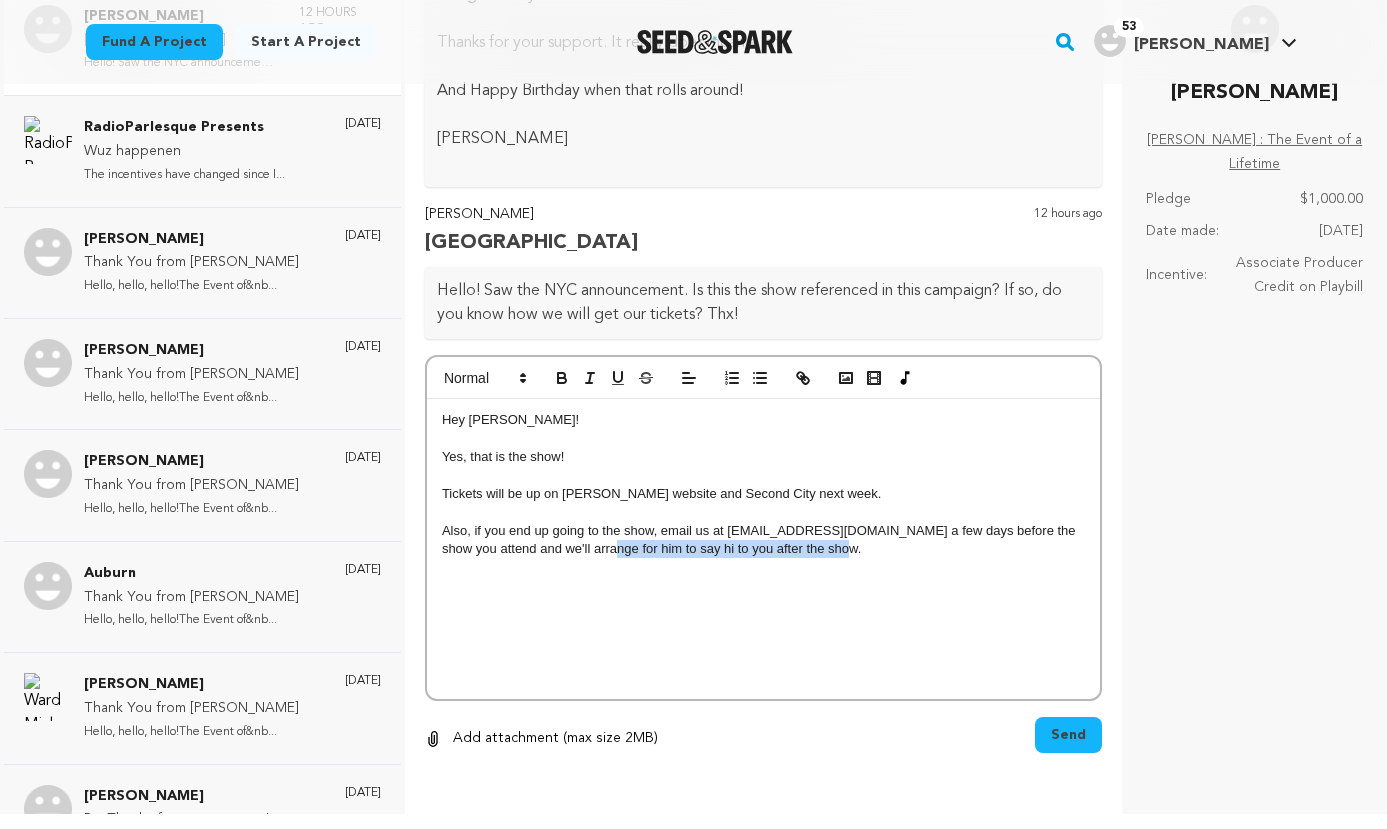 drag, startPoint x: 606, startPoint y: 544, endPoint x: 860, endPoint y: 539, distance: 254.04921 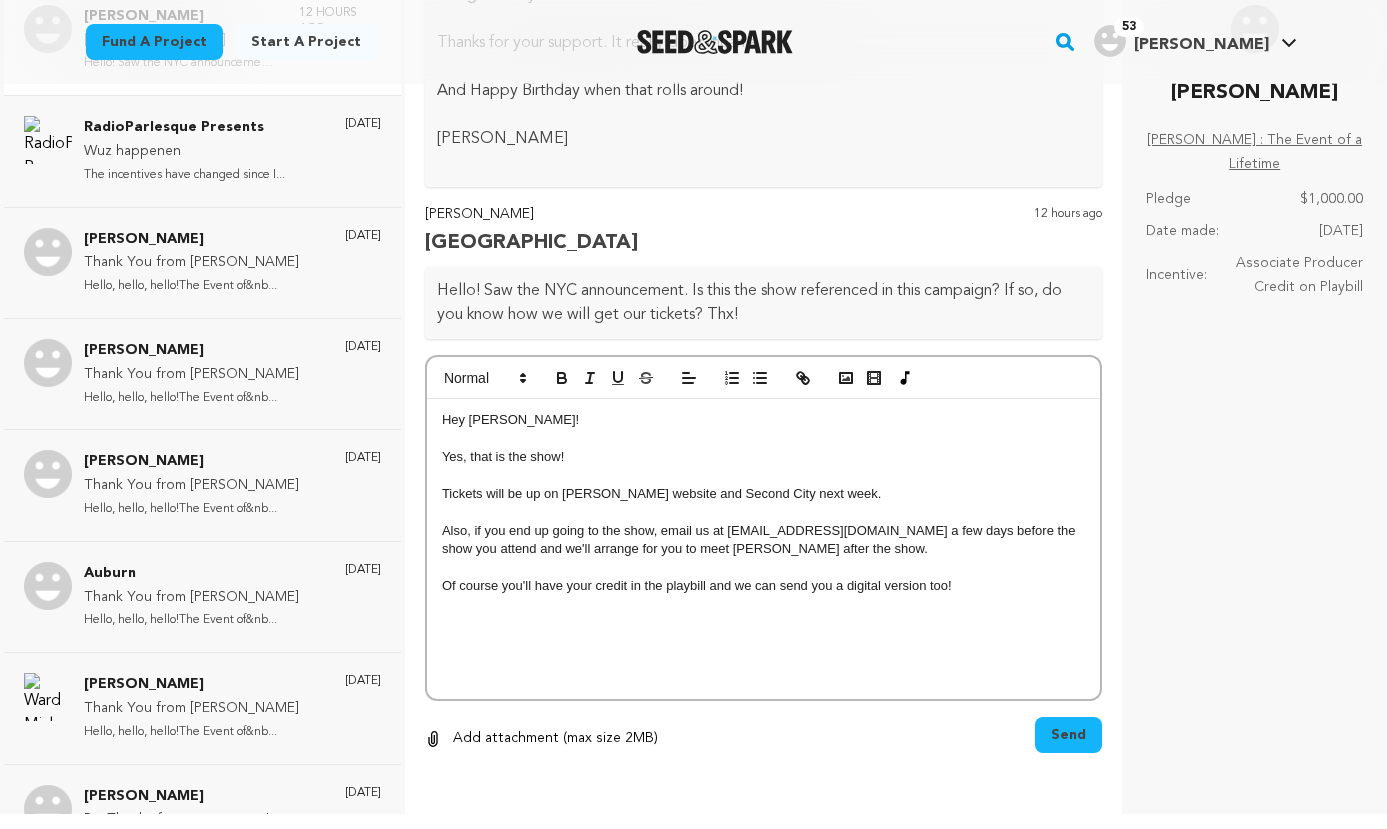 click on "Of course you'll have your credit in the playbill and we can send you a digital version too!" at bounding box center (764, 586) 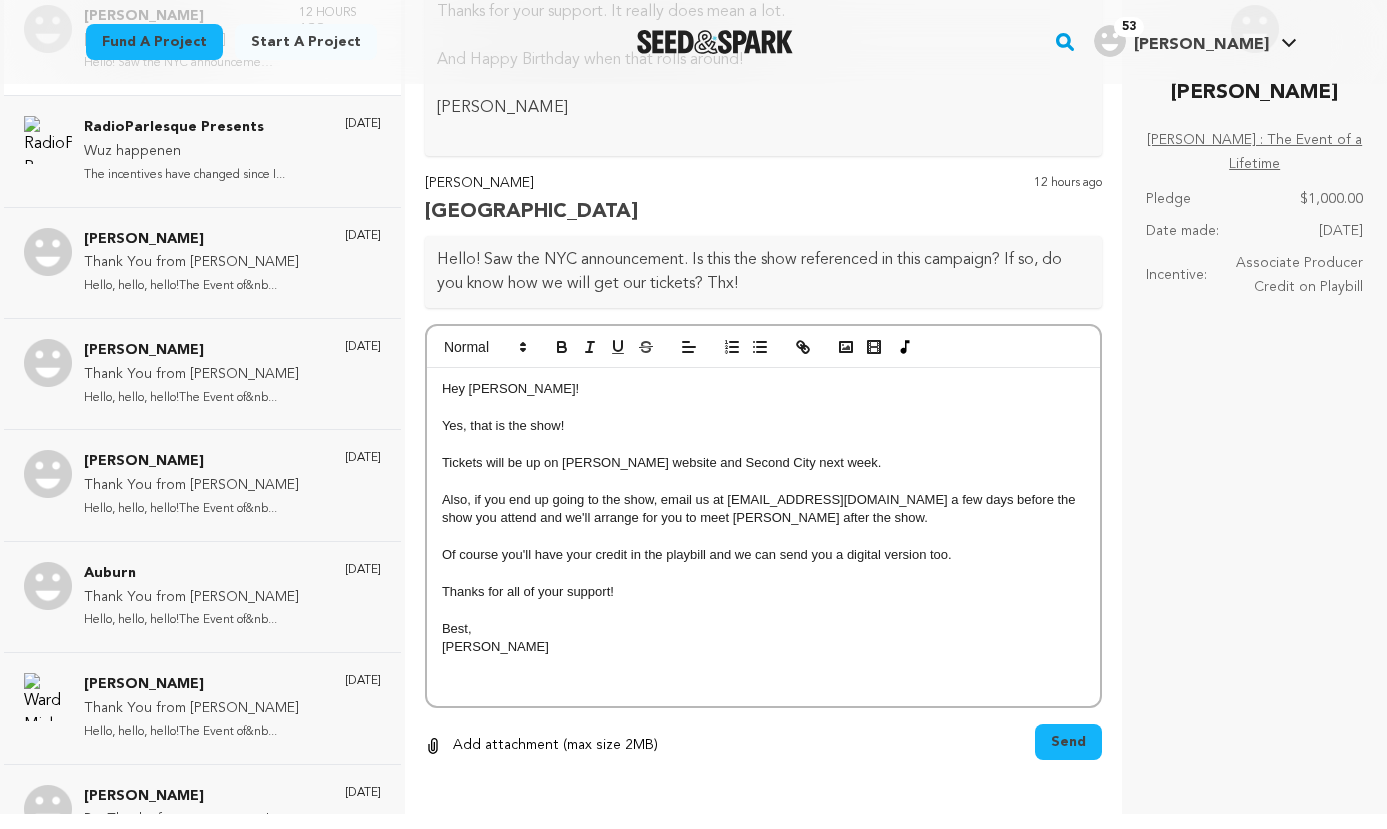 scroll, scrollTop: 1674, scrollLeft: 0, axis: vertical 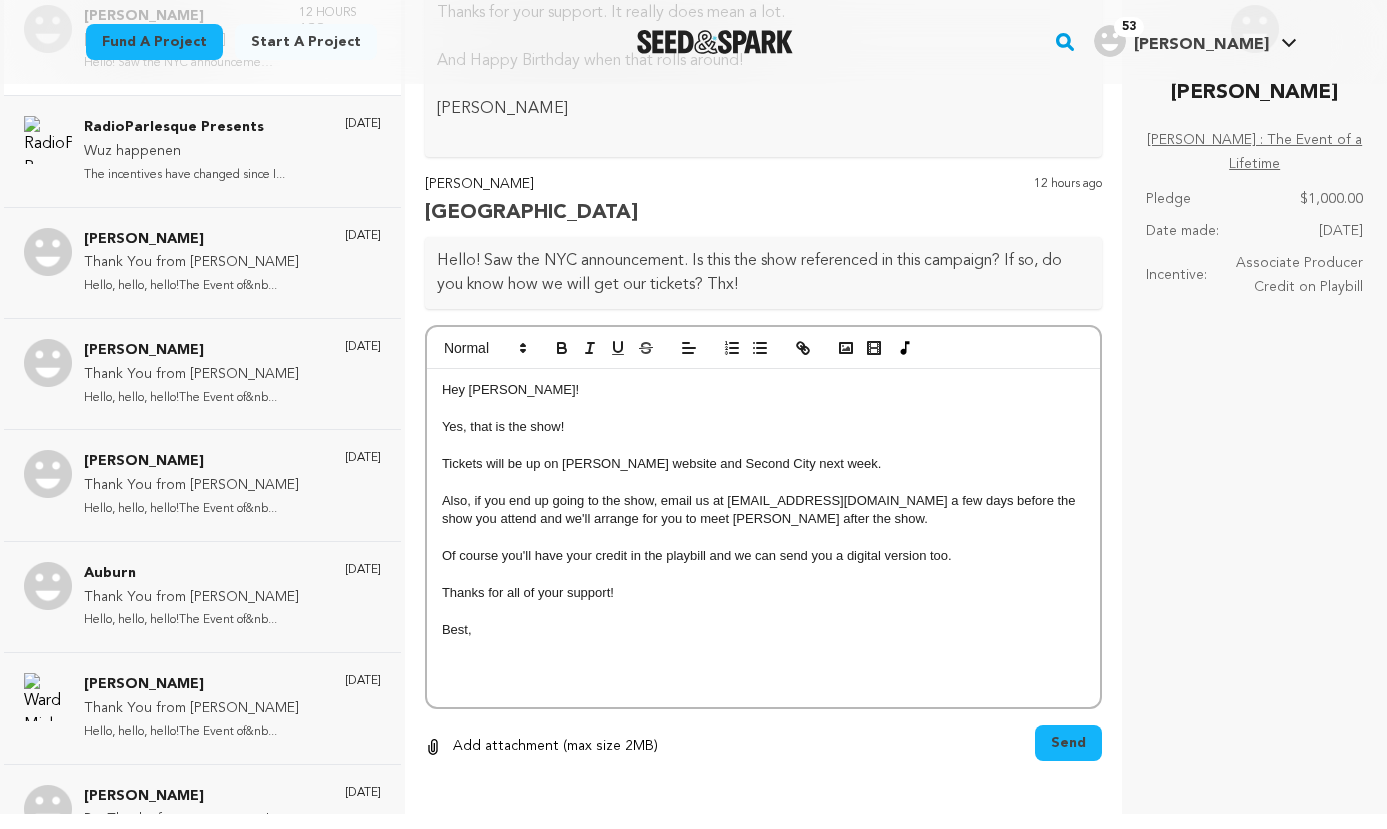 click on "Yes, that is the show!" at bounding box center (764, 427) 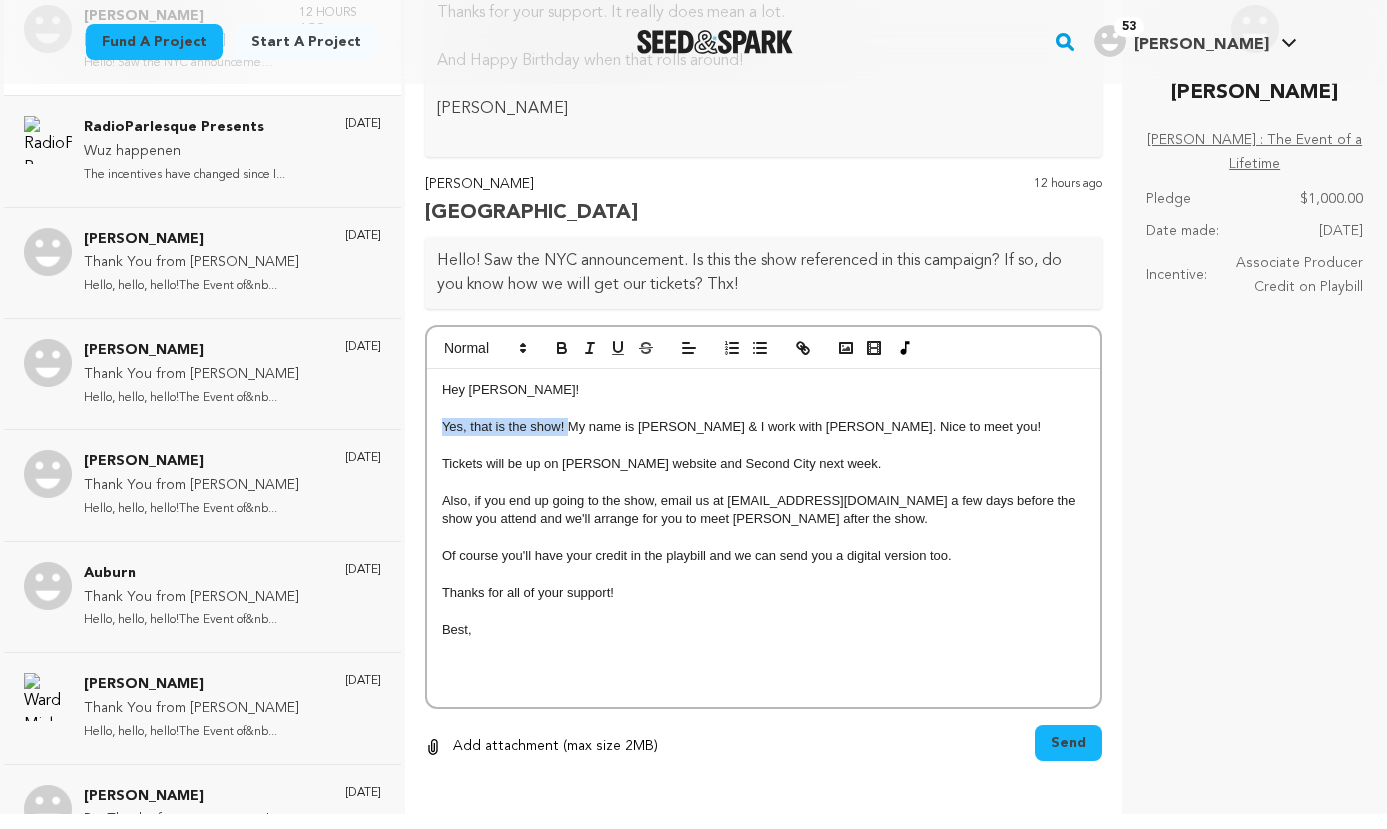 drag, startPoint x: 571, startPoint y: 422, endPoint x: 431, endPoint y: 420, distance: 140.01428 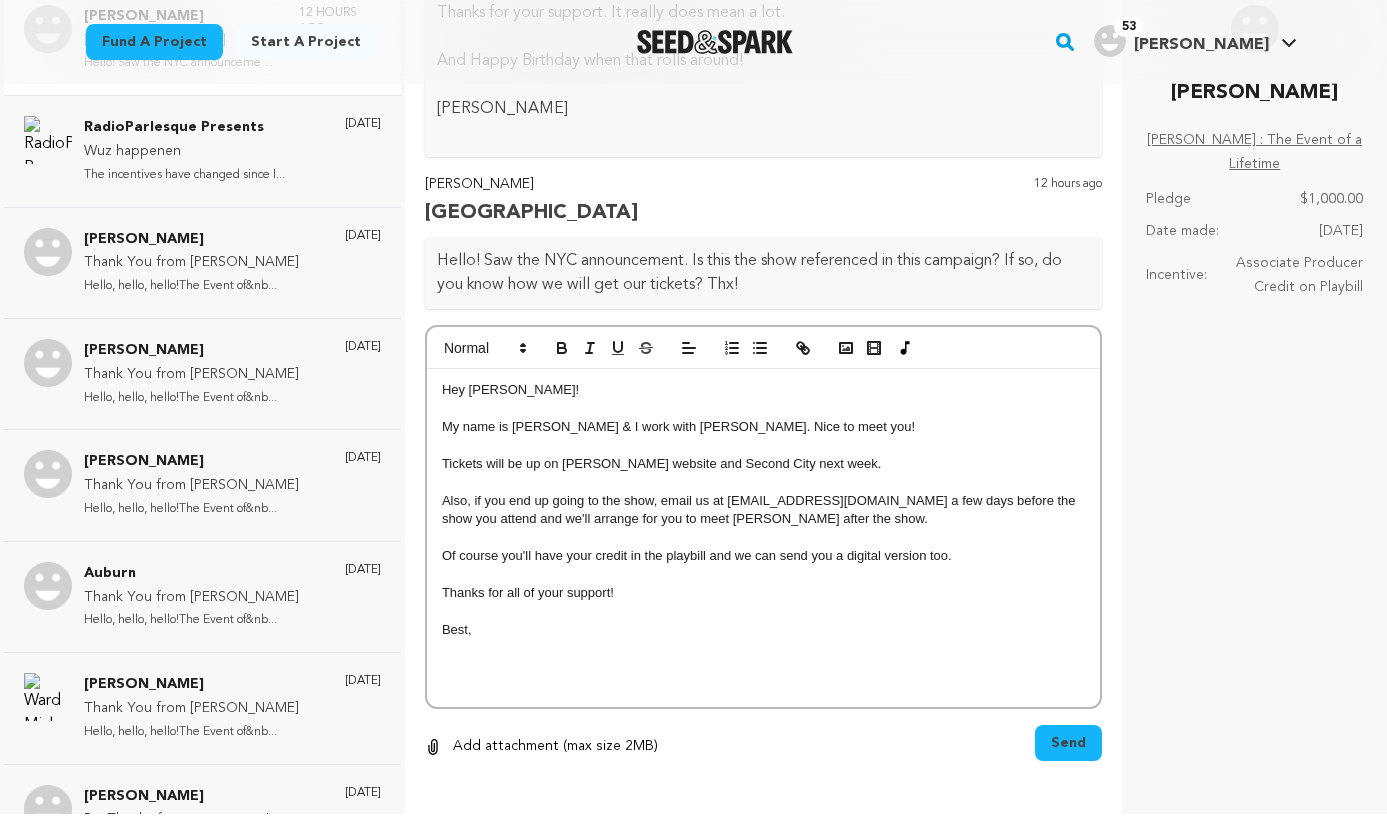 click on "My name is [PERSON_NAME] & I work with [PERSON_NAME]. Nice to meet you!" at bounding box center (764, 427) 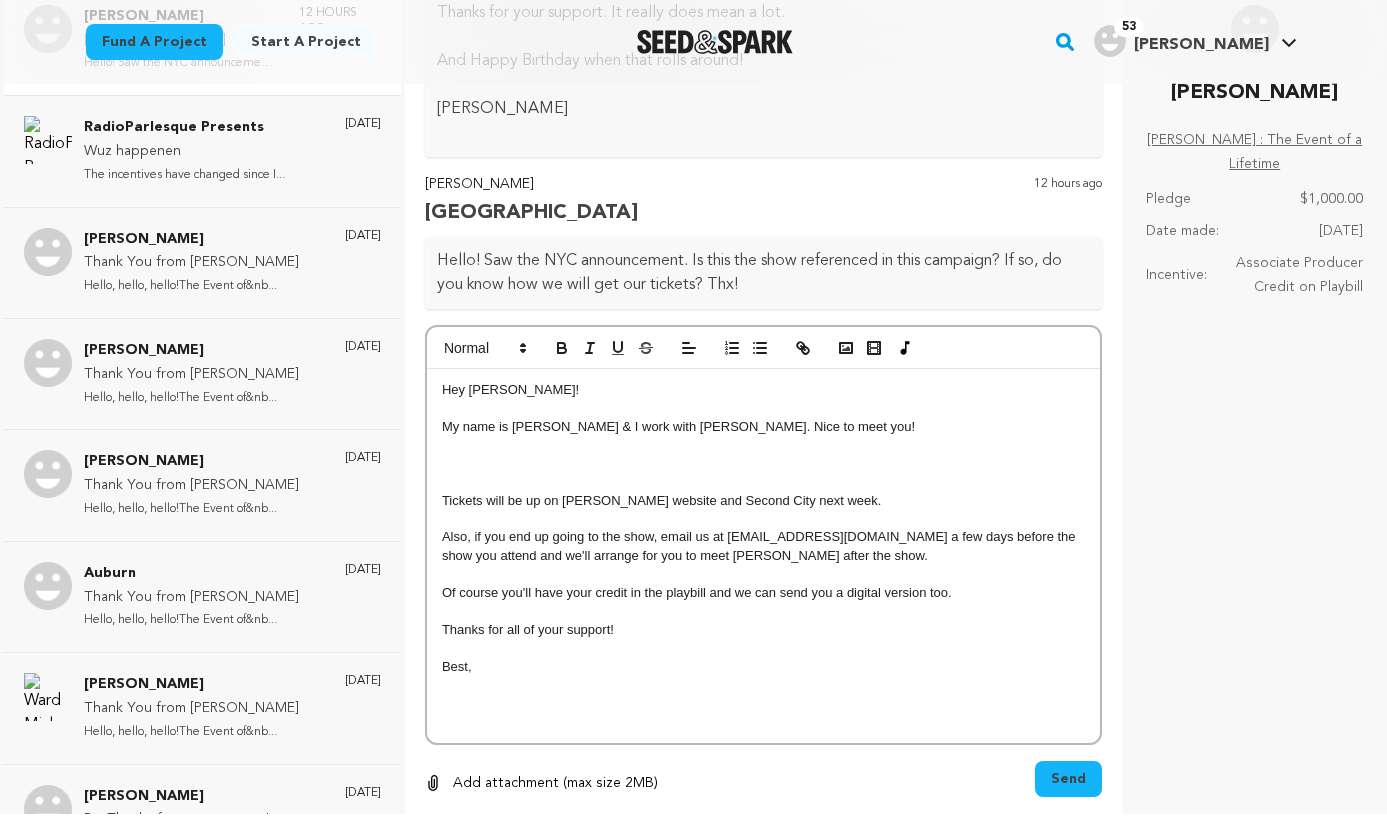 scroll, scrollTop: 9, scrollLeft: 0, axis: vertical 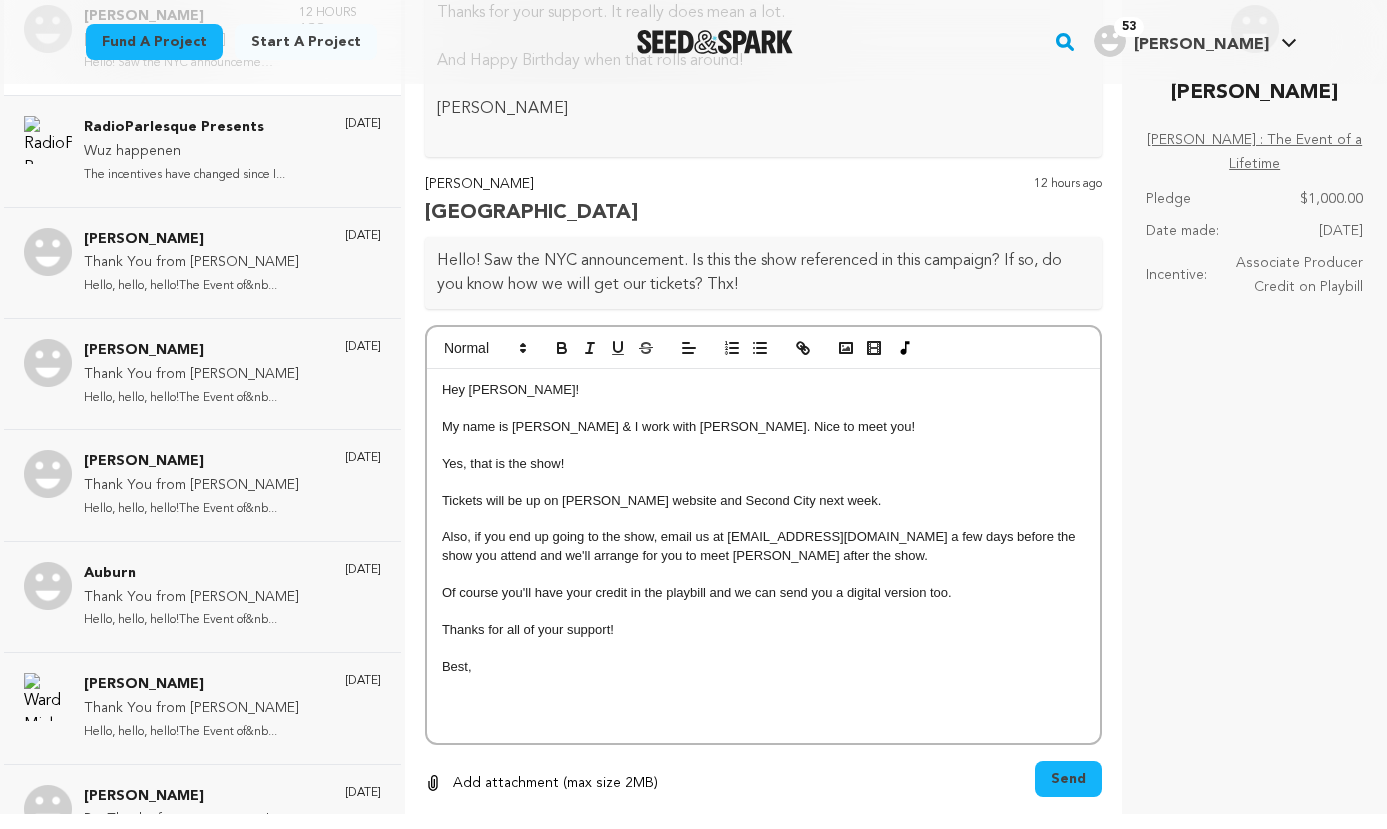click on "Also, if you end up going to the show, email us at [EMAIL_ADDRESS][DOMAIN_NAME] a few days before the show you attend and we'll arrange for you to meet [PERSON_NAME] after the show." at bounding box center (764, 546) 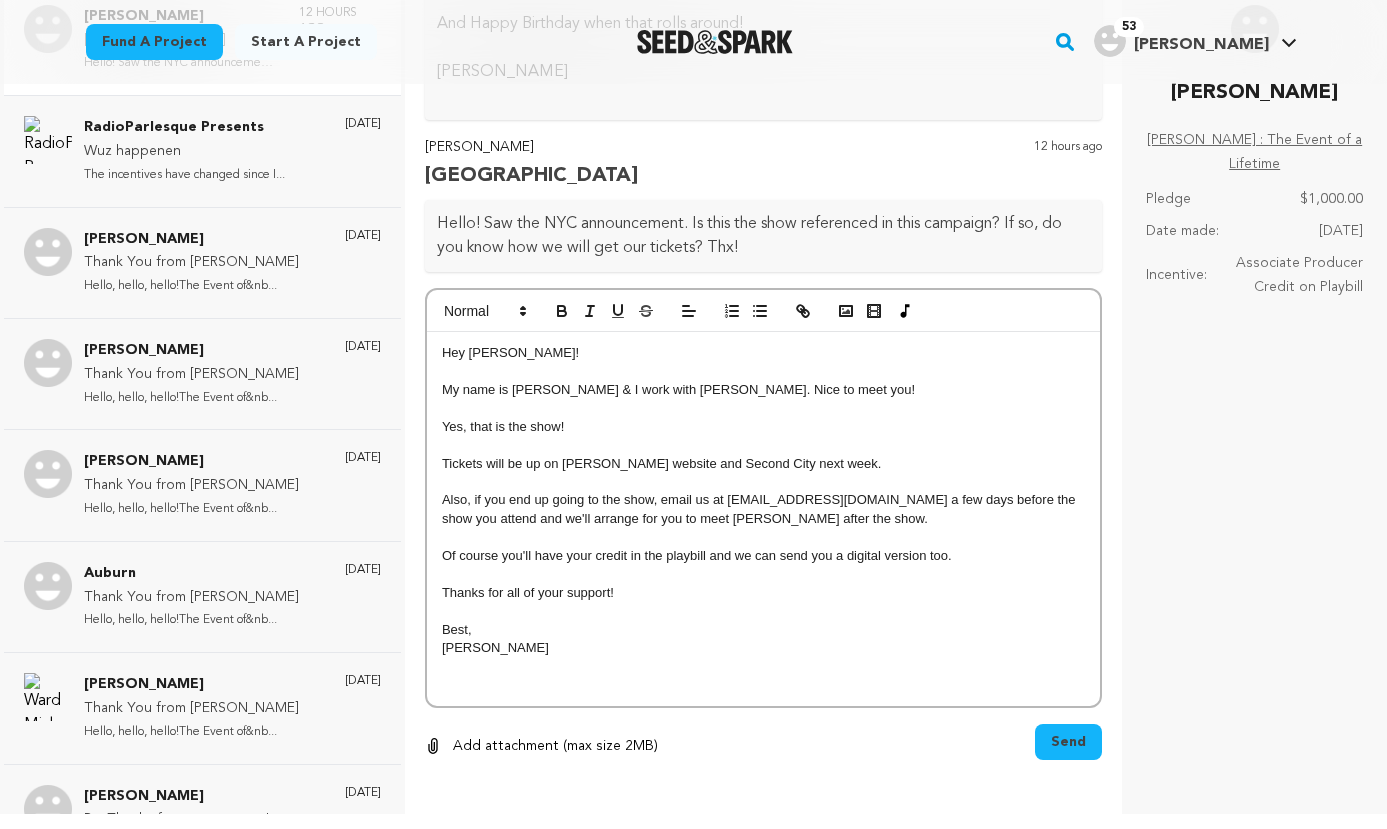 scroll, scrollTop: 1710, scrollLeft: 0, axis: vertical 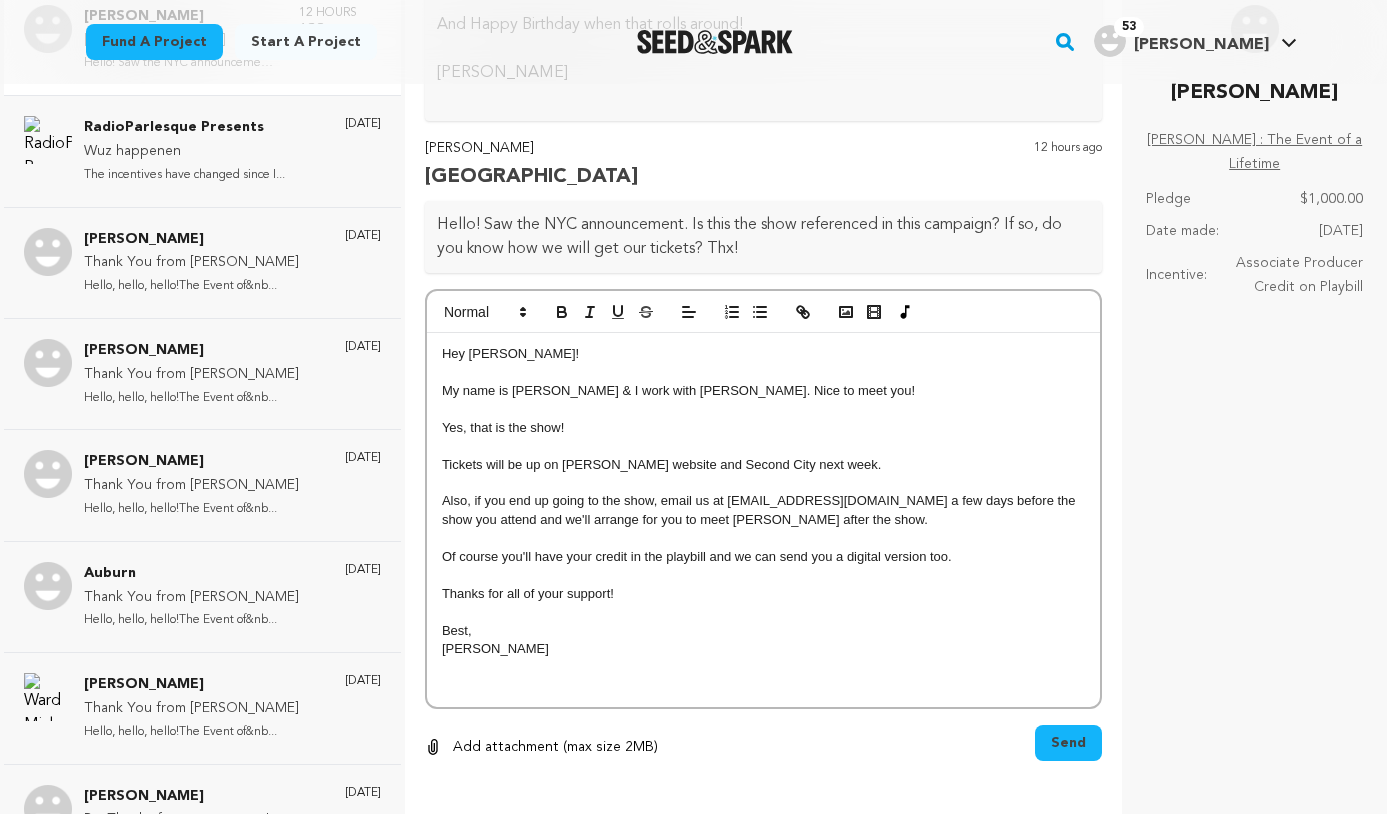 click on "Send" at bounding box center (1068, 743) 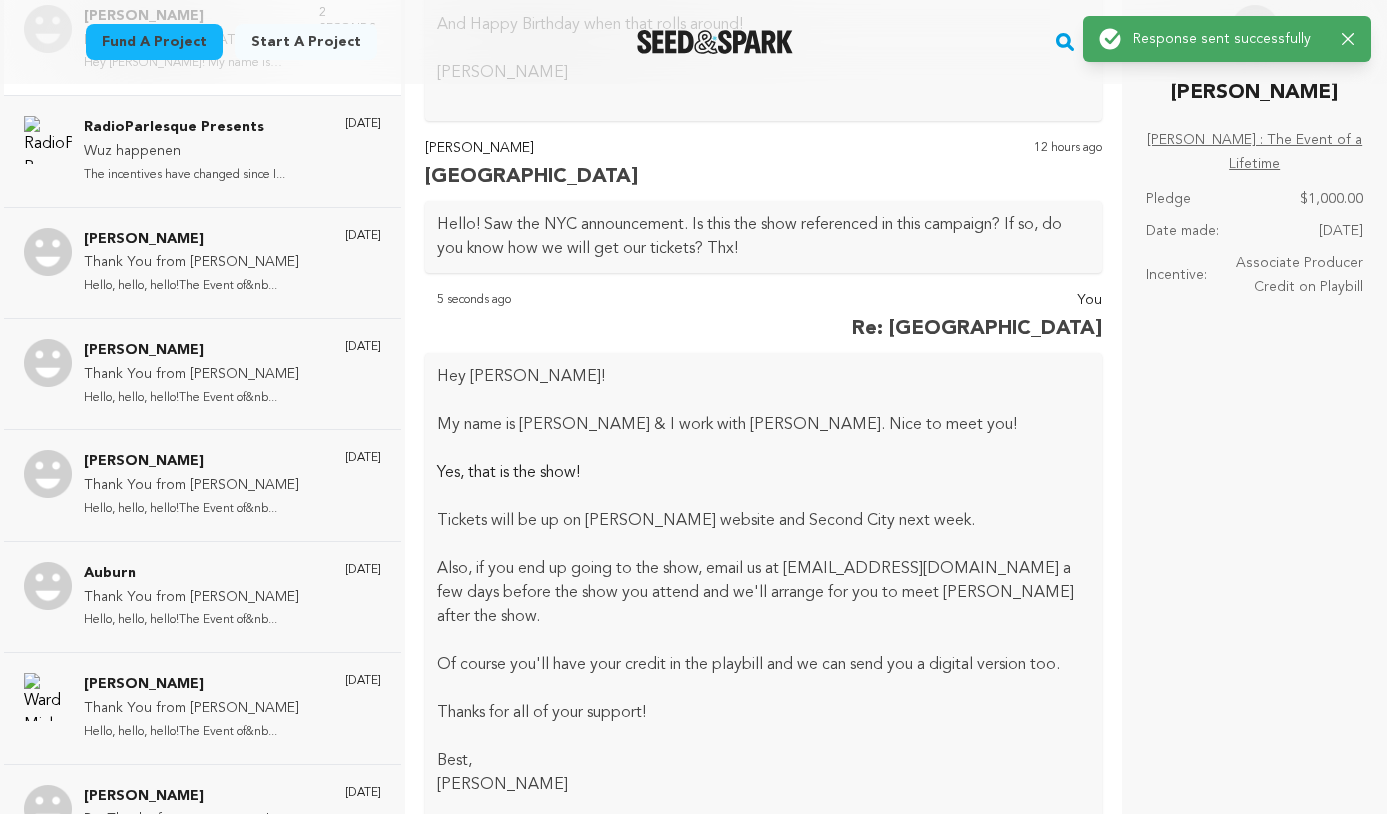 click 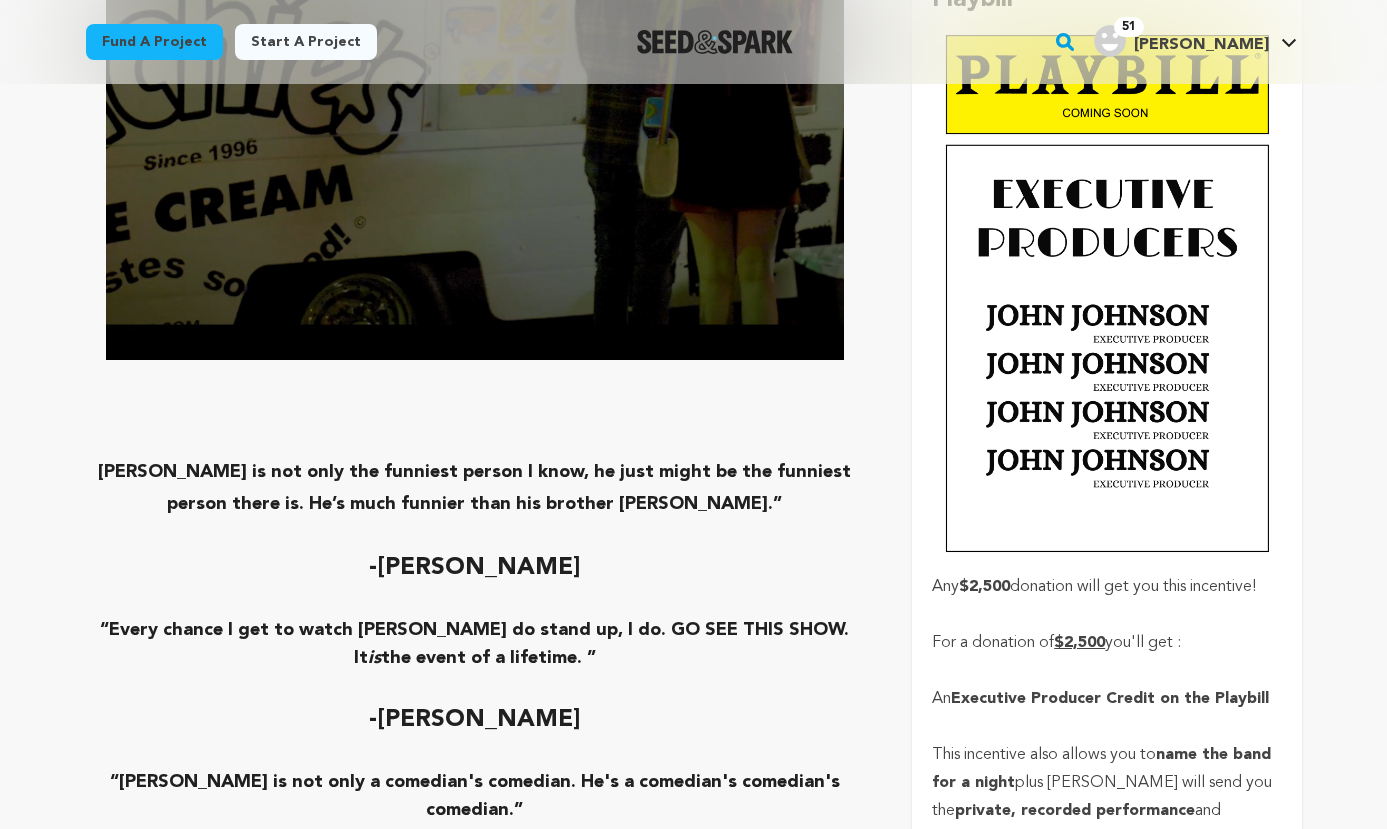 scroll, scrollTop: 7081, scrollLeft: 0, axis: vertical 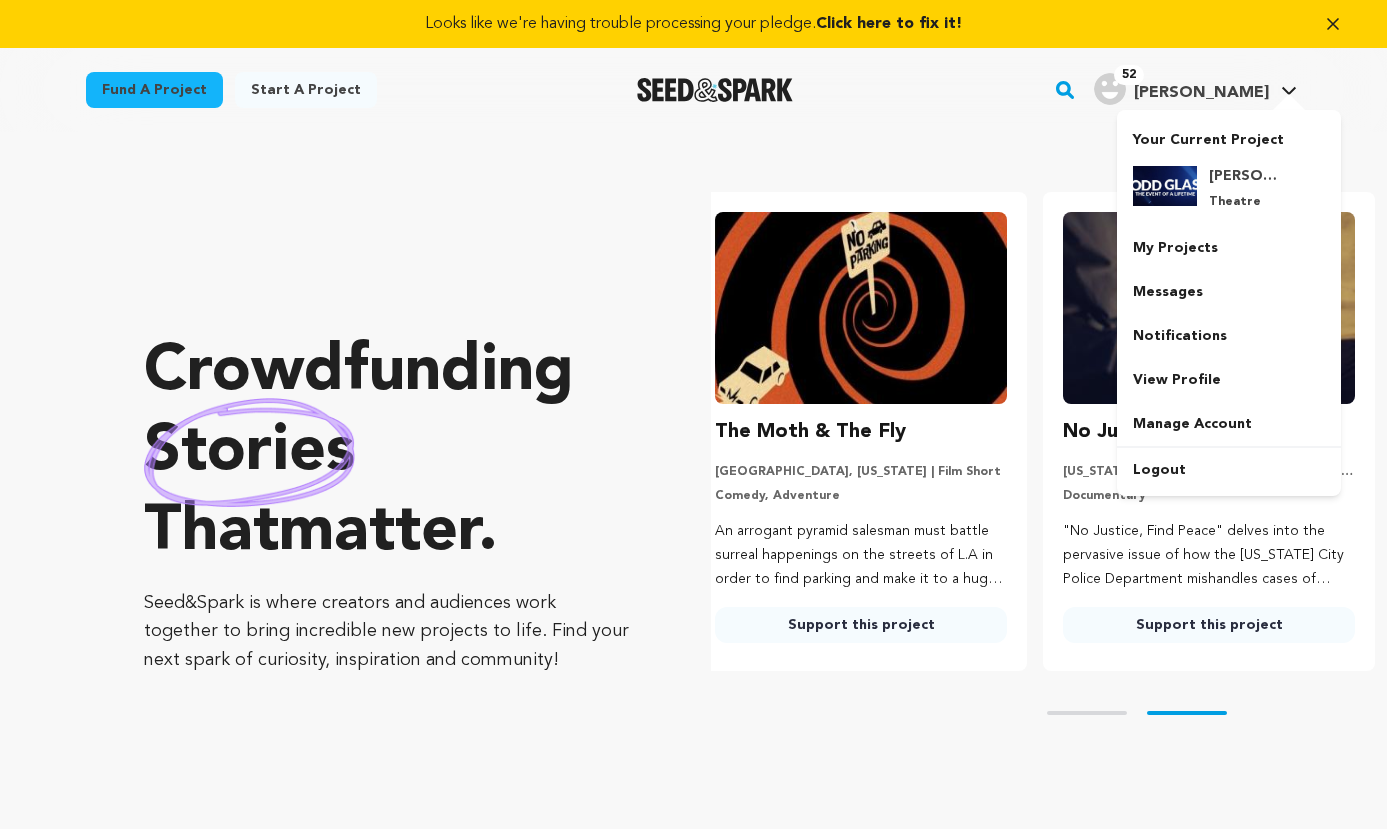 click on "52
[PERSON_NAME]" at bounding box center (1181, 89) 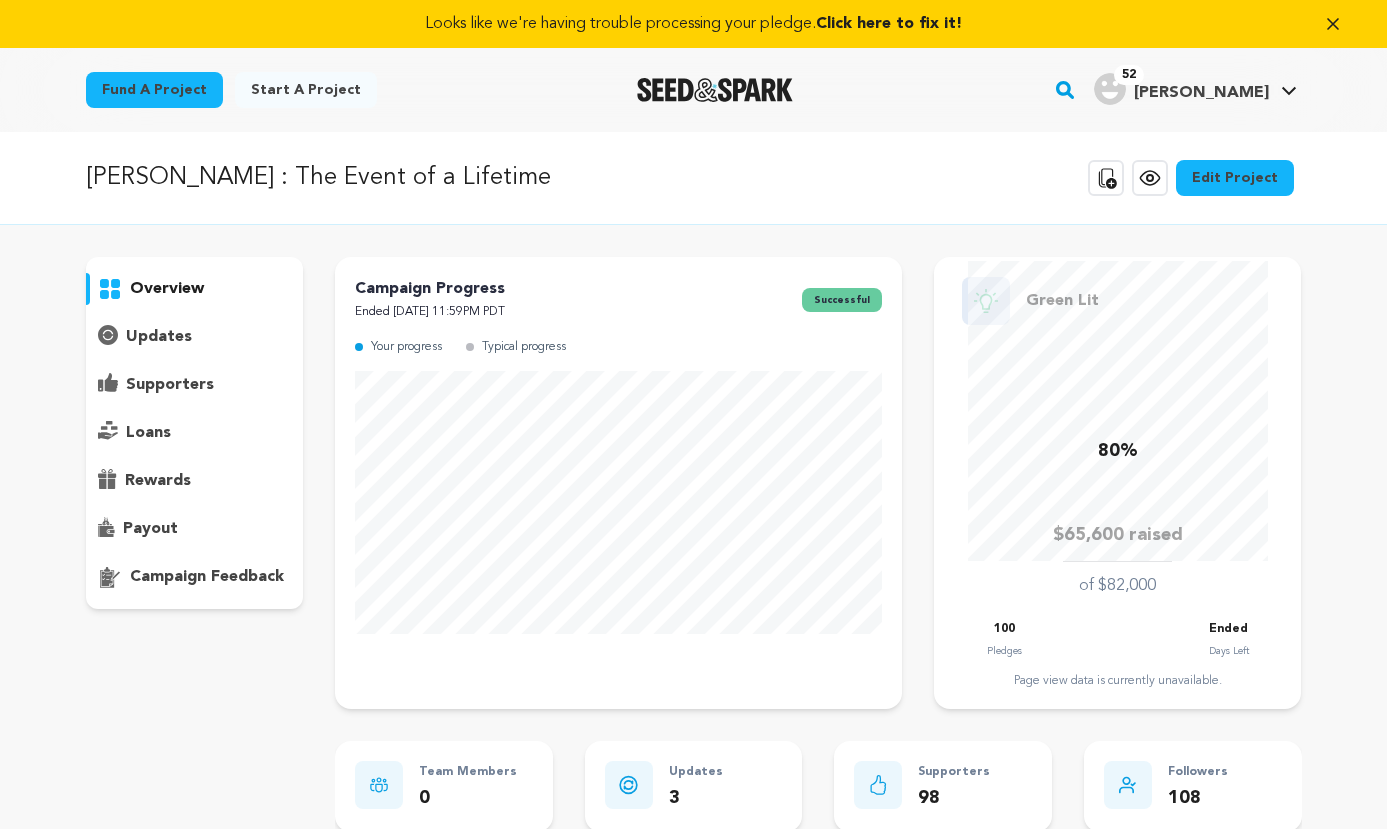 scroll, scrollTop: 0, scrollLeft: 0, axis: both 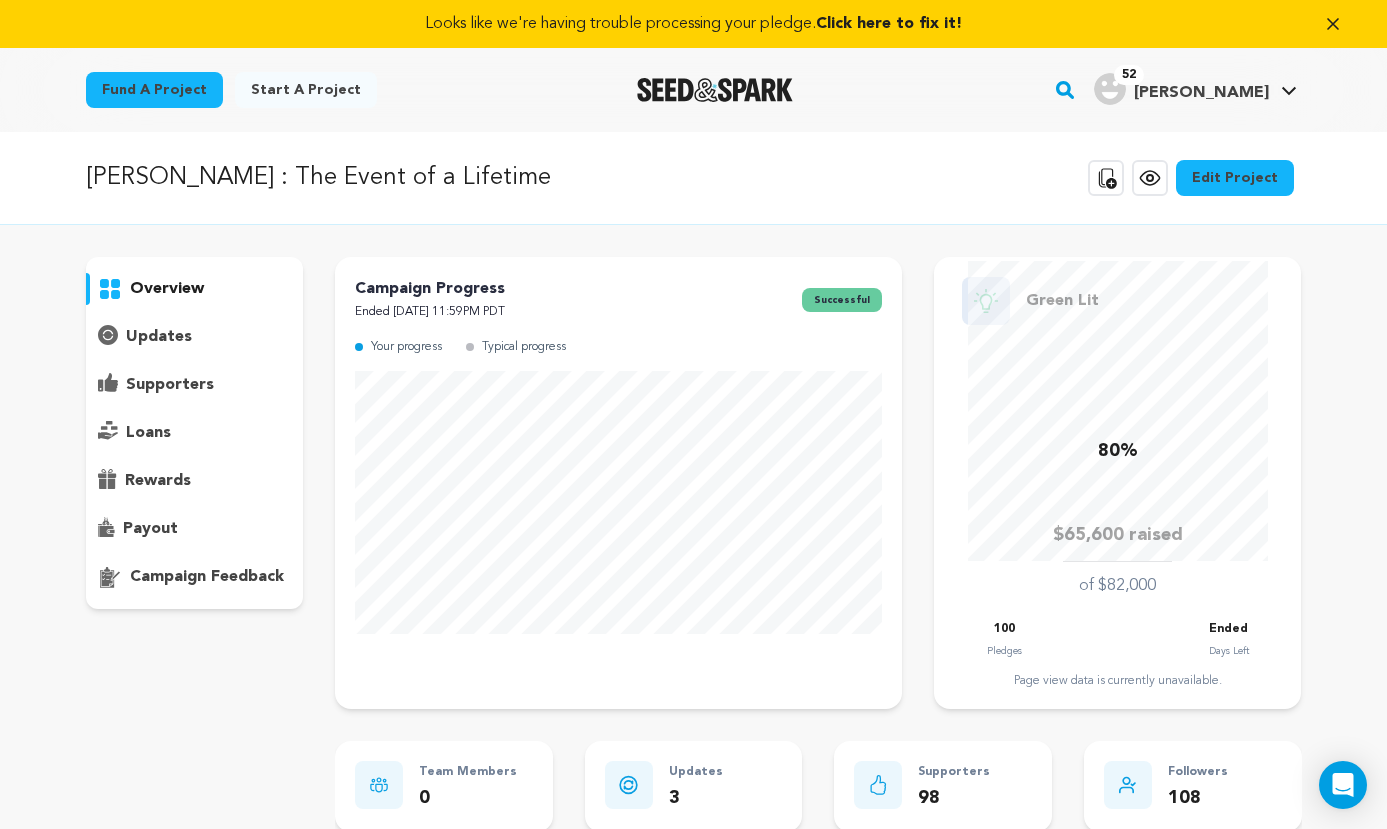 click on "Edit Project" at bounding box center [1235, 178] 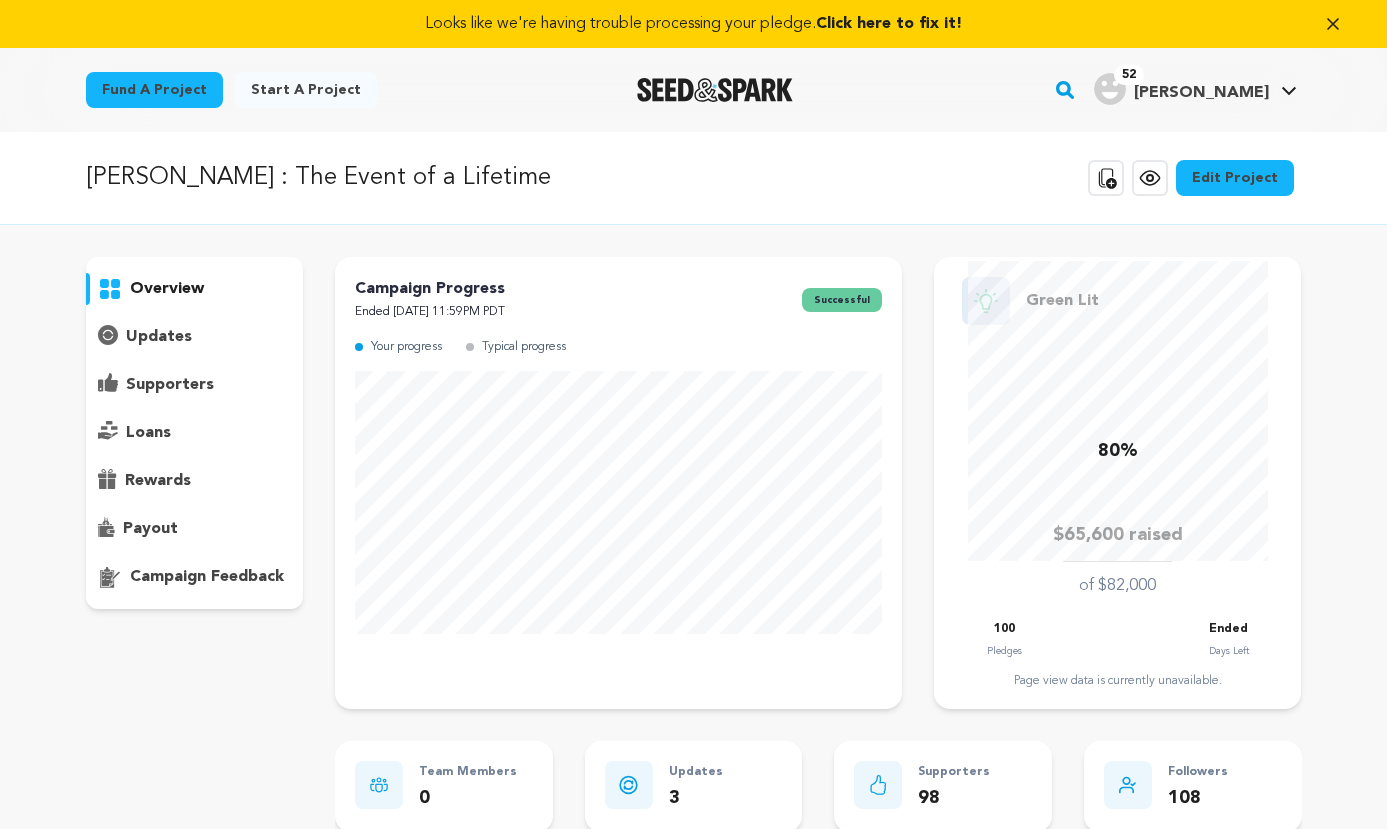 scroll, scrollTop: 0, scrollLeft: 0, axis: both 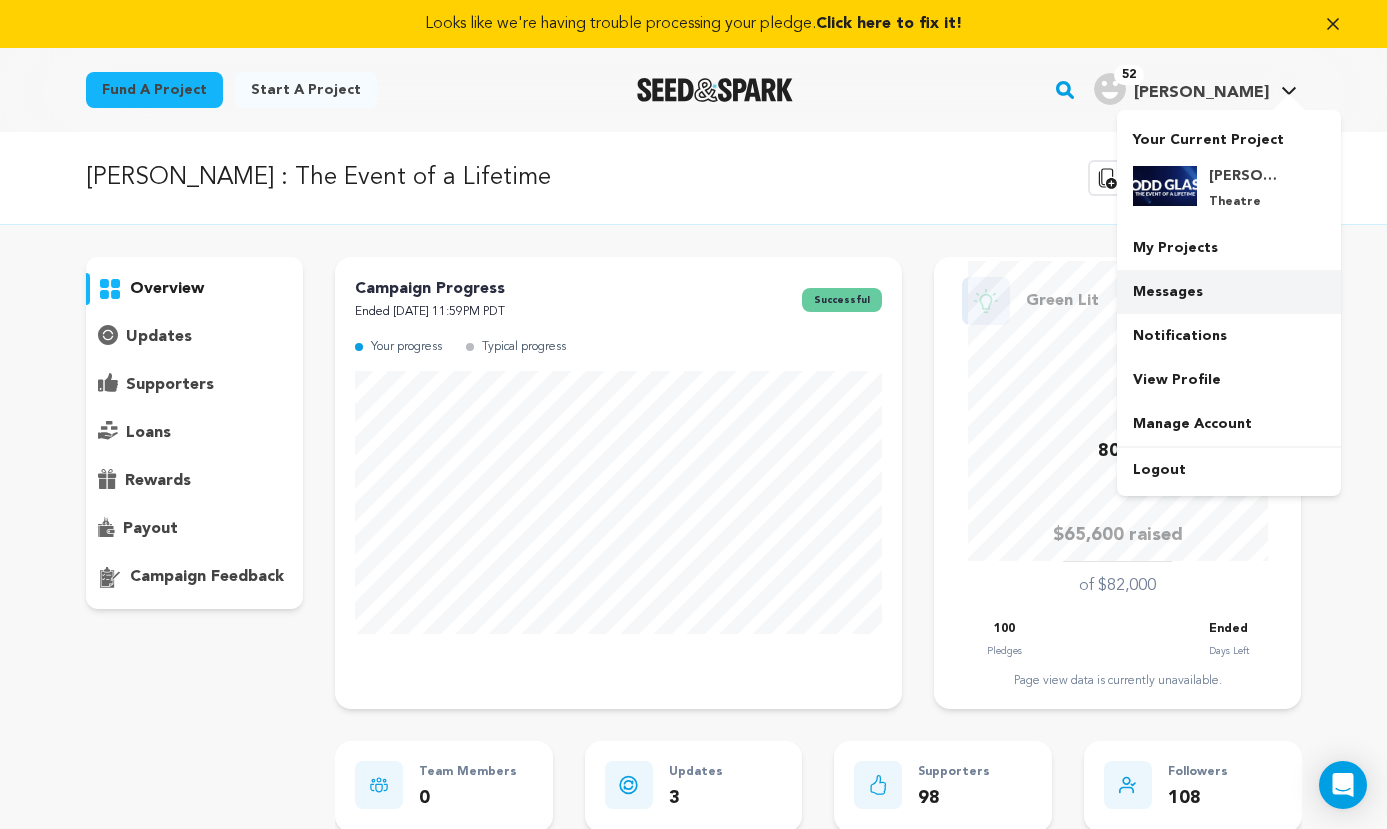 click on "Messages" at bounding box center (1229, 292) 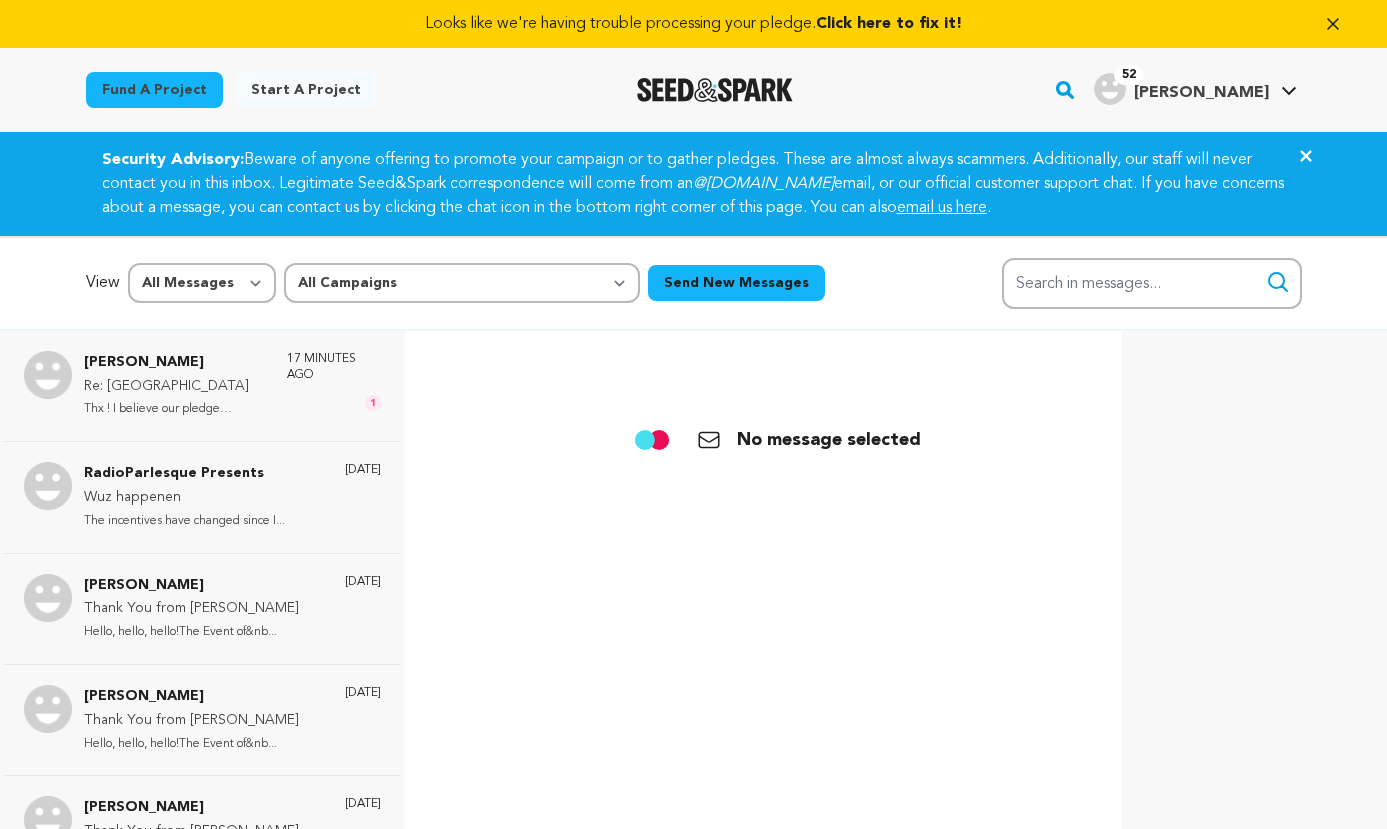 scroll, scrollTop: 0, scrollLeft: 0, axis: both 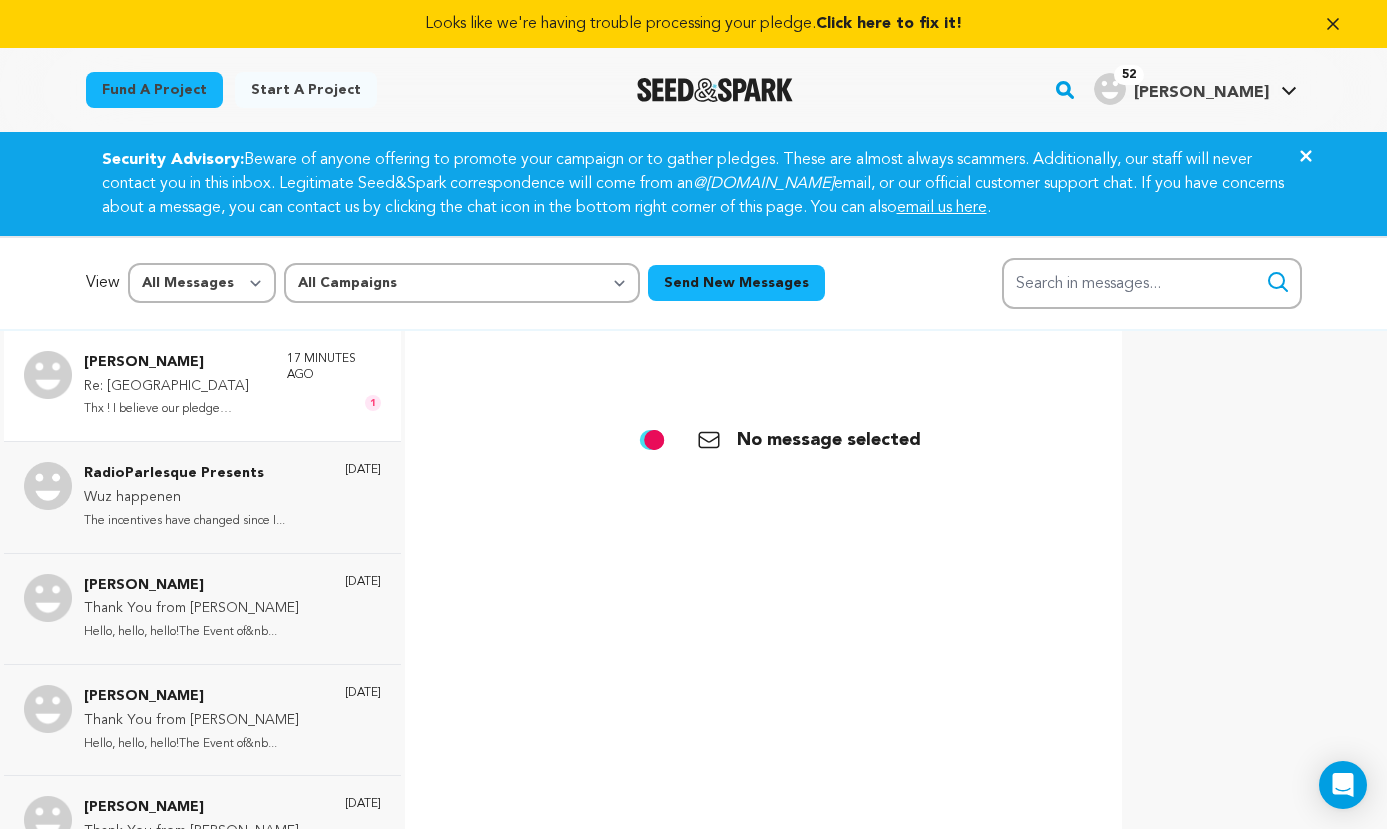 click on "Re: [GEOGRAPHIC_DATA]" at bounding box center [175, 387] 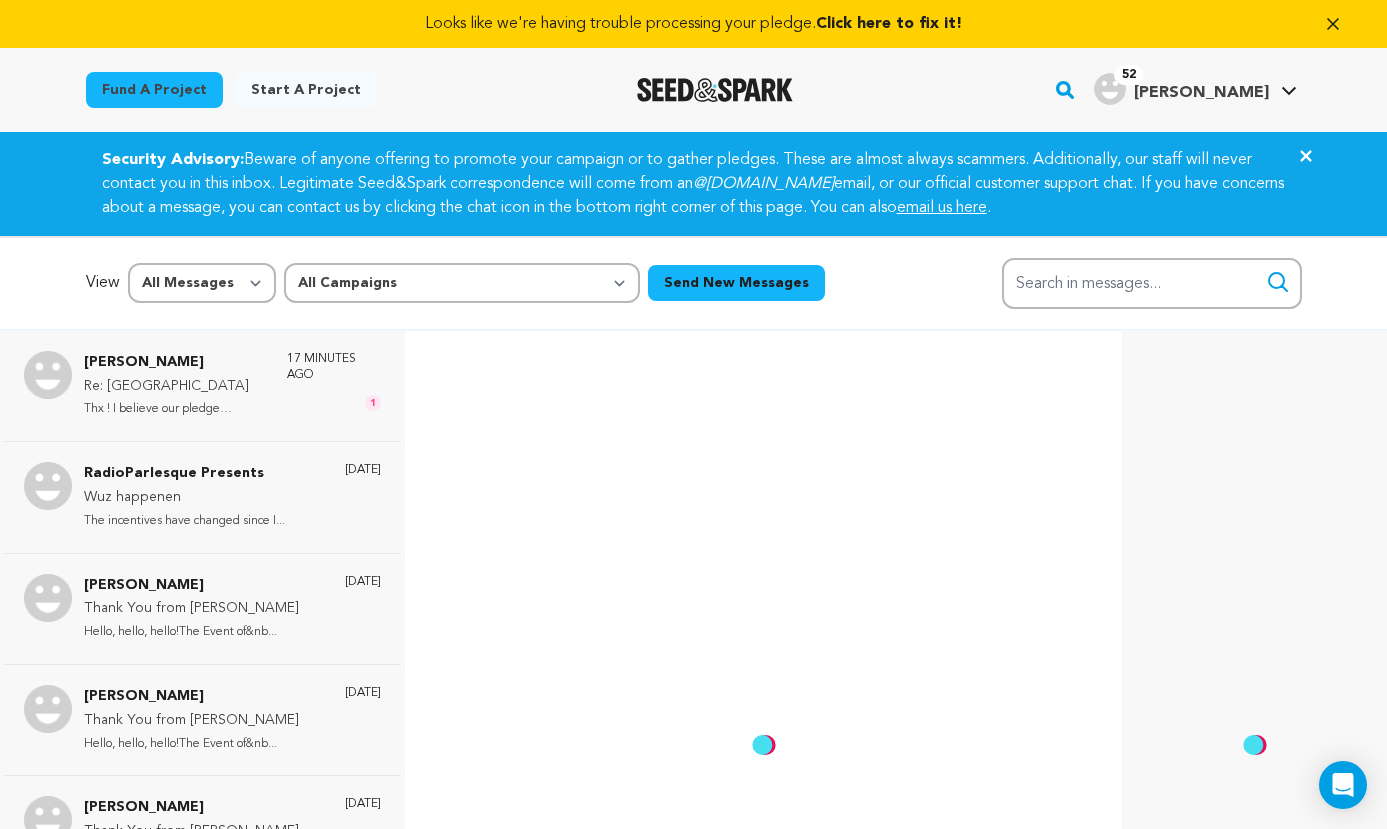 scroll, scrollTop: 288, scrollLeft: 0, axis: vertical 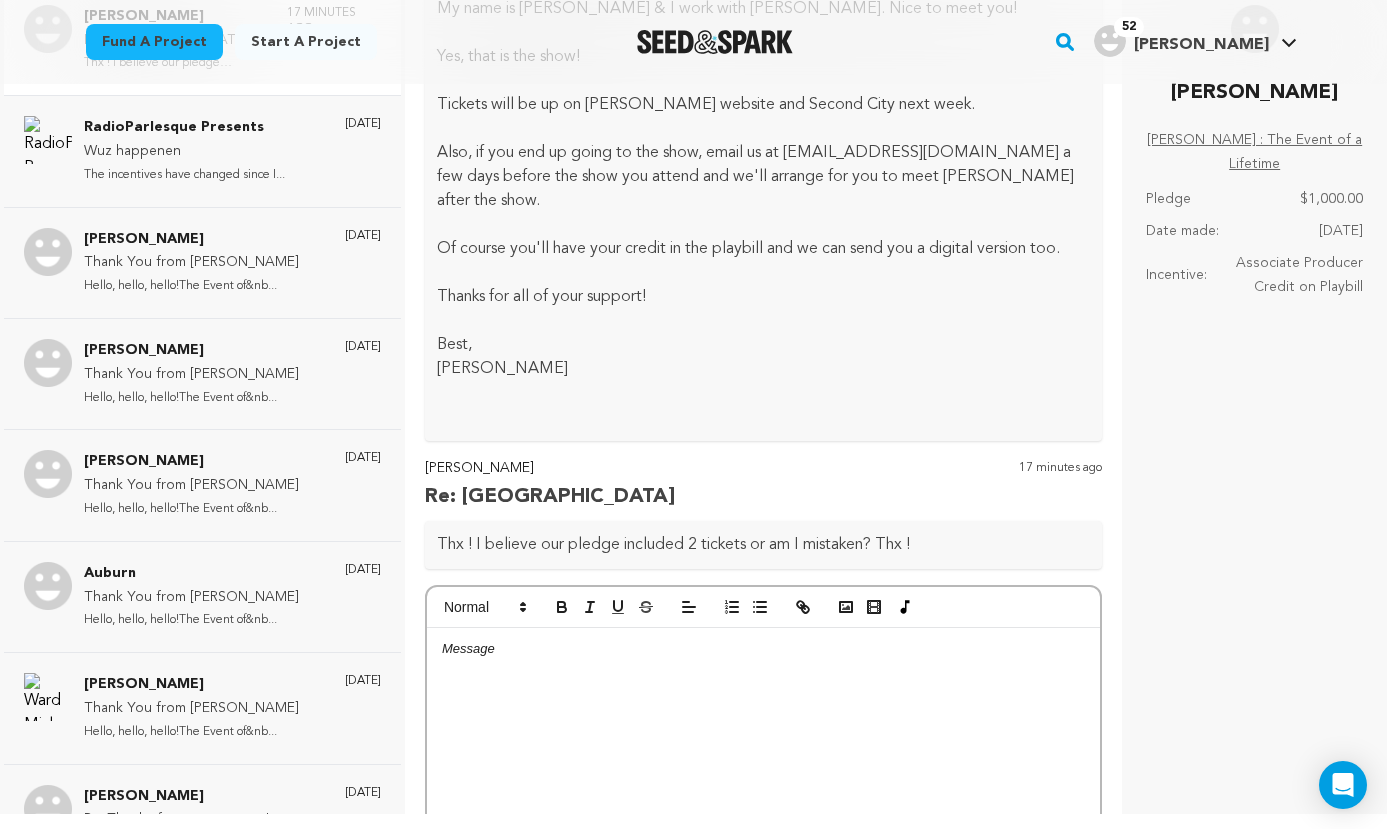 click at bounding box center (764, 778) 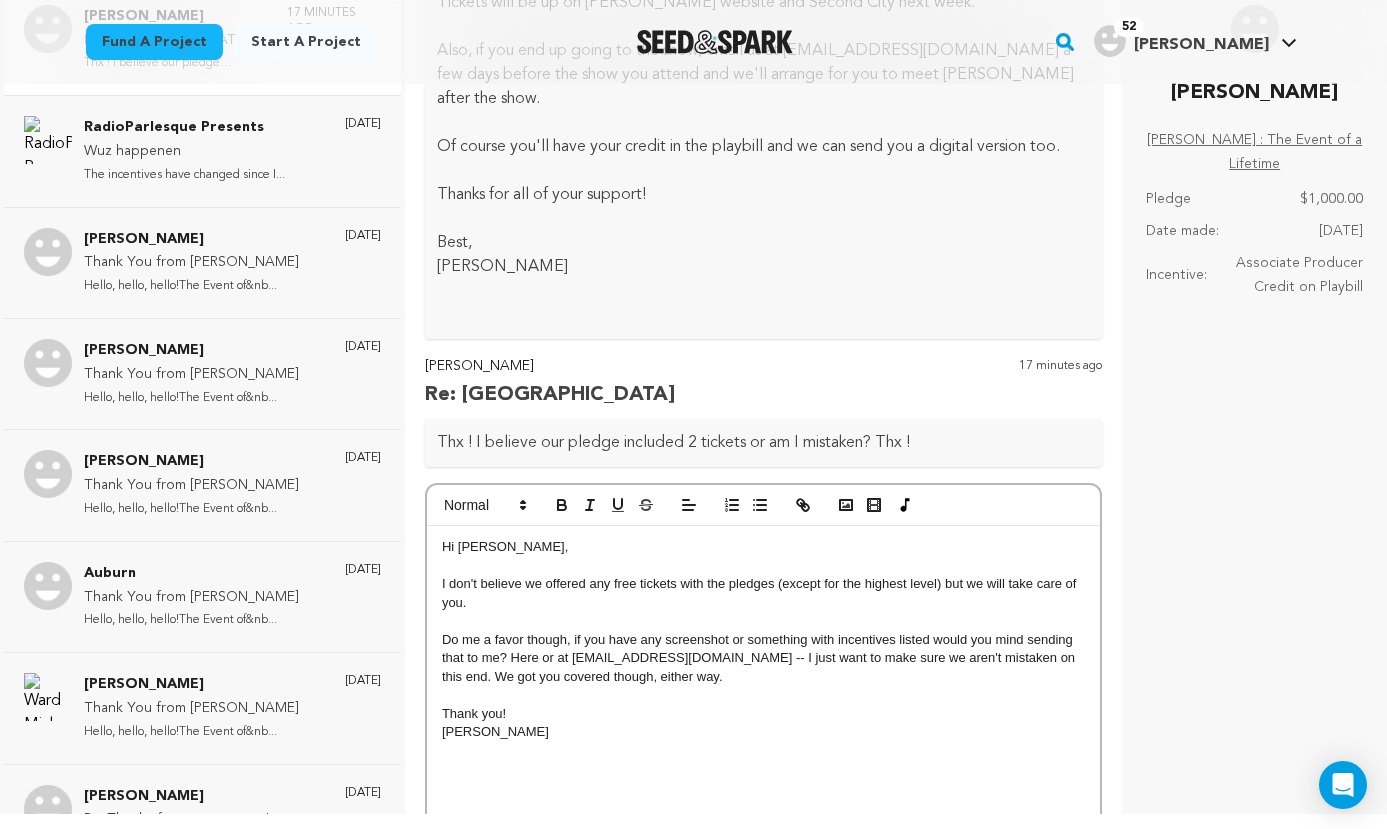 scroll, scrollTop: 2230, scrollLeft: 0, axis: vertical 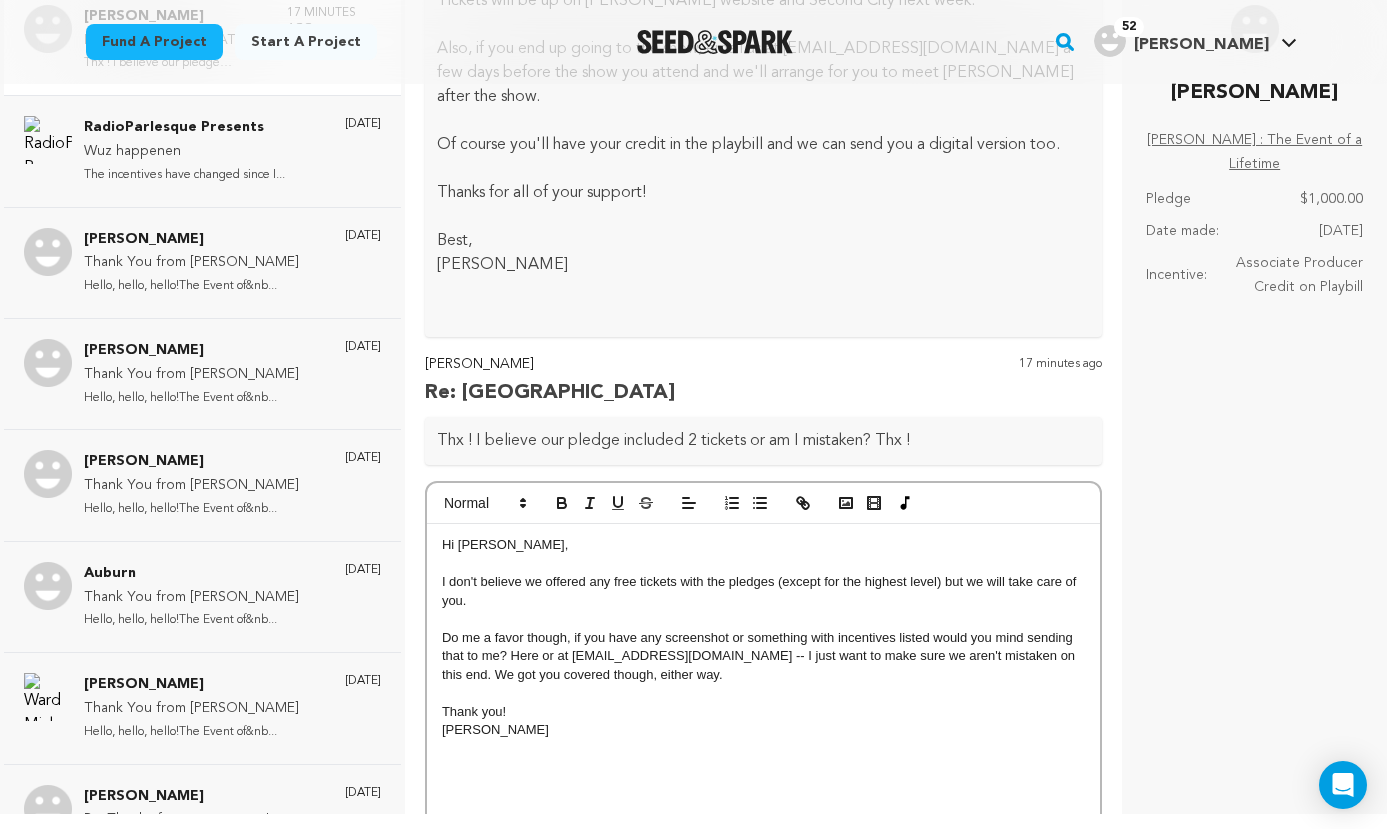 click on "I don't believe we offered any free tickets with the pledges (except for the highest level) but we will take care of you." at bounding box center (764, 591) 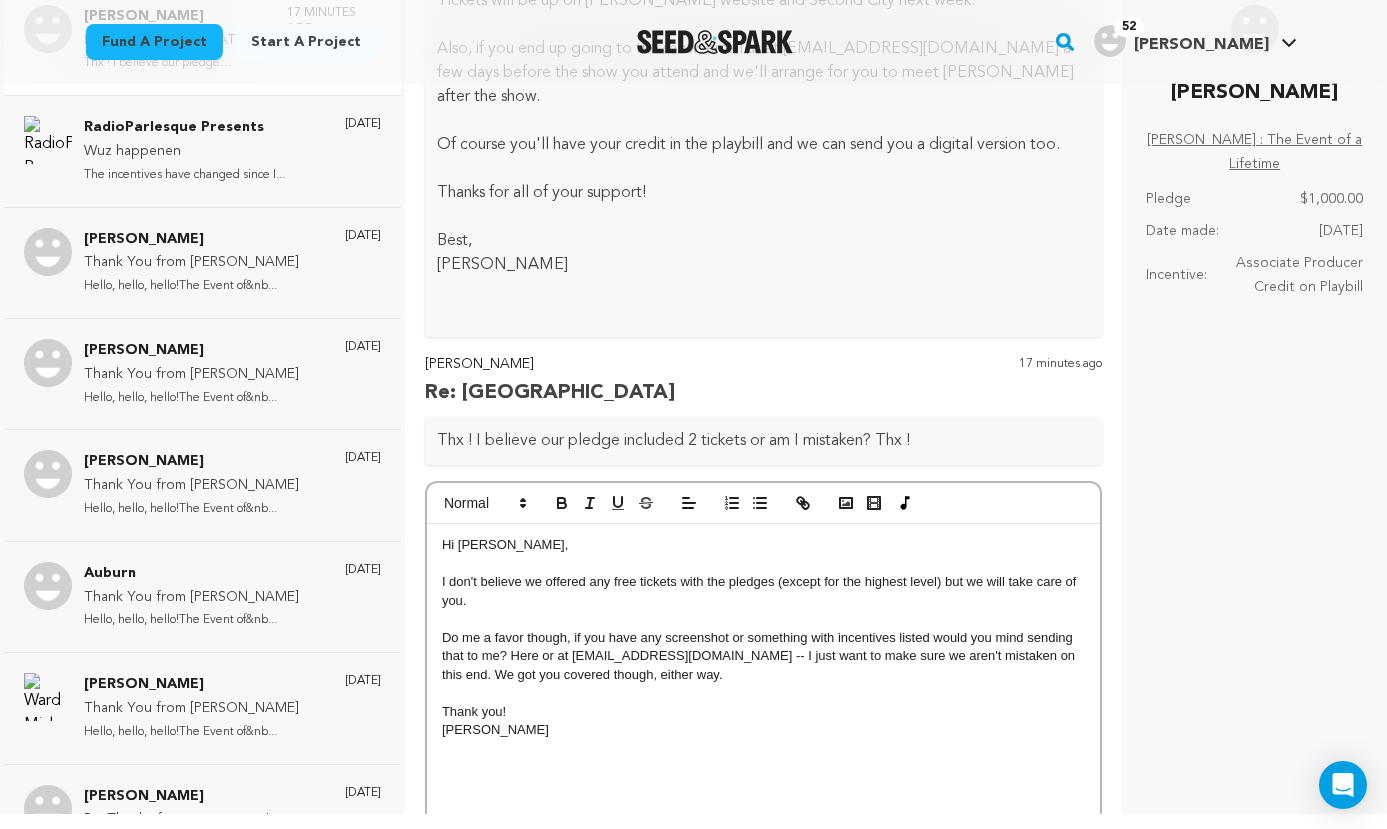 click on "I don't believe we offered any free tickets with the pledges (except for the highest level) but we will take care of you." at bounding box center [764, 591] 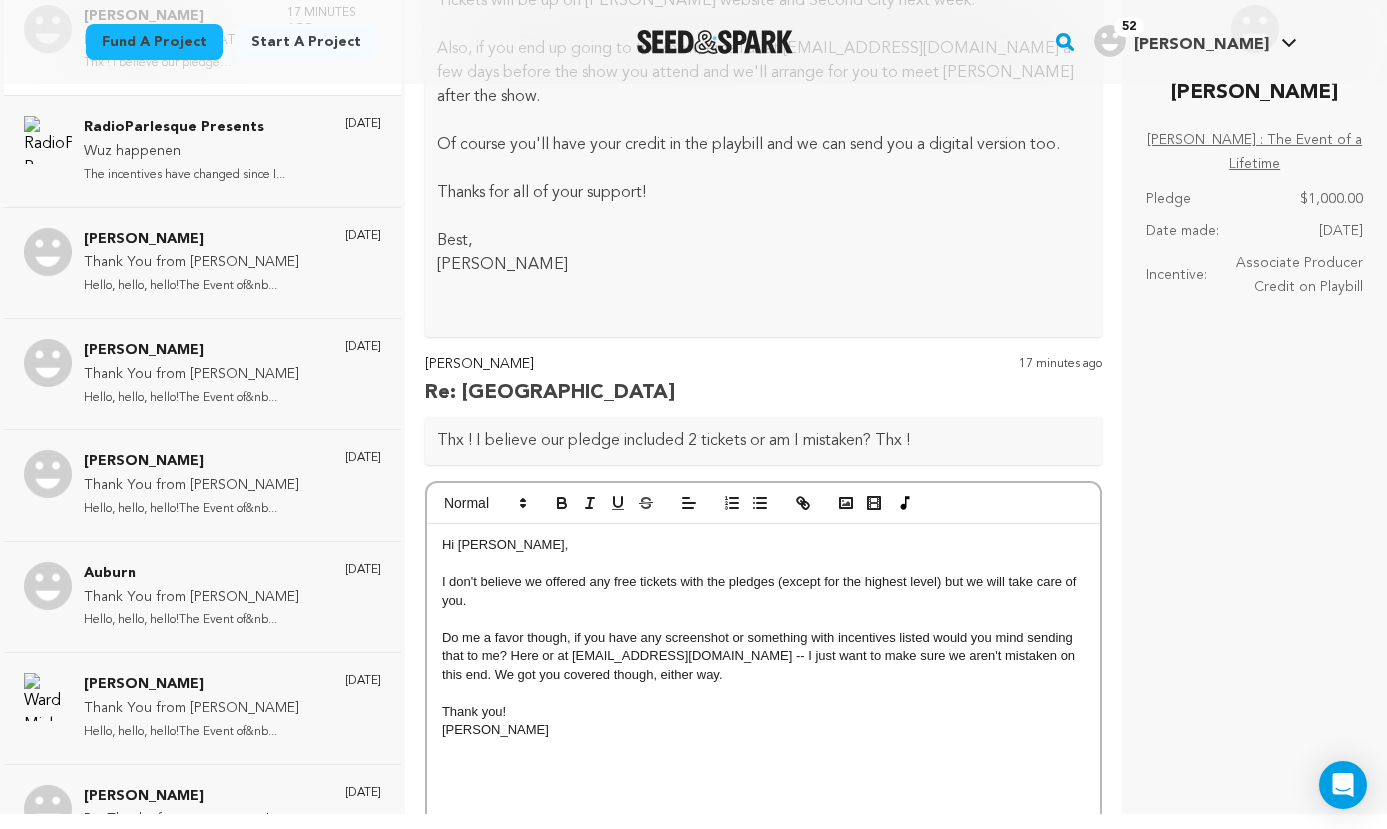 click on "Do me a favor though, if you have any screenshot or something with incentives listed would you mind sending that to me? Here or at [EMAIL_ADDRESS][DOMAIN_NAME] -- I just want to make sure we aren't mistaken on this end. We got you covered though, either way." at bounding box center (764, 656) 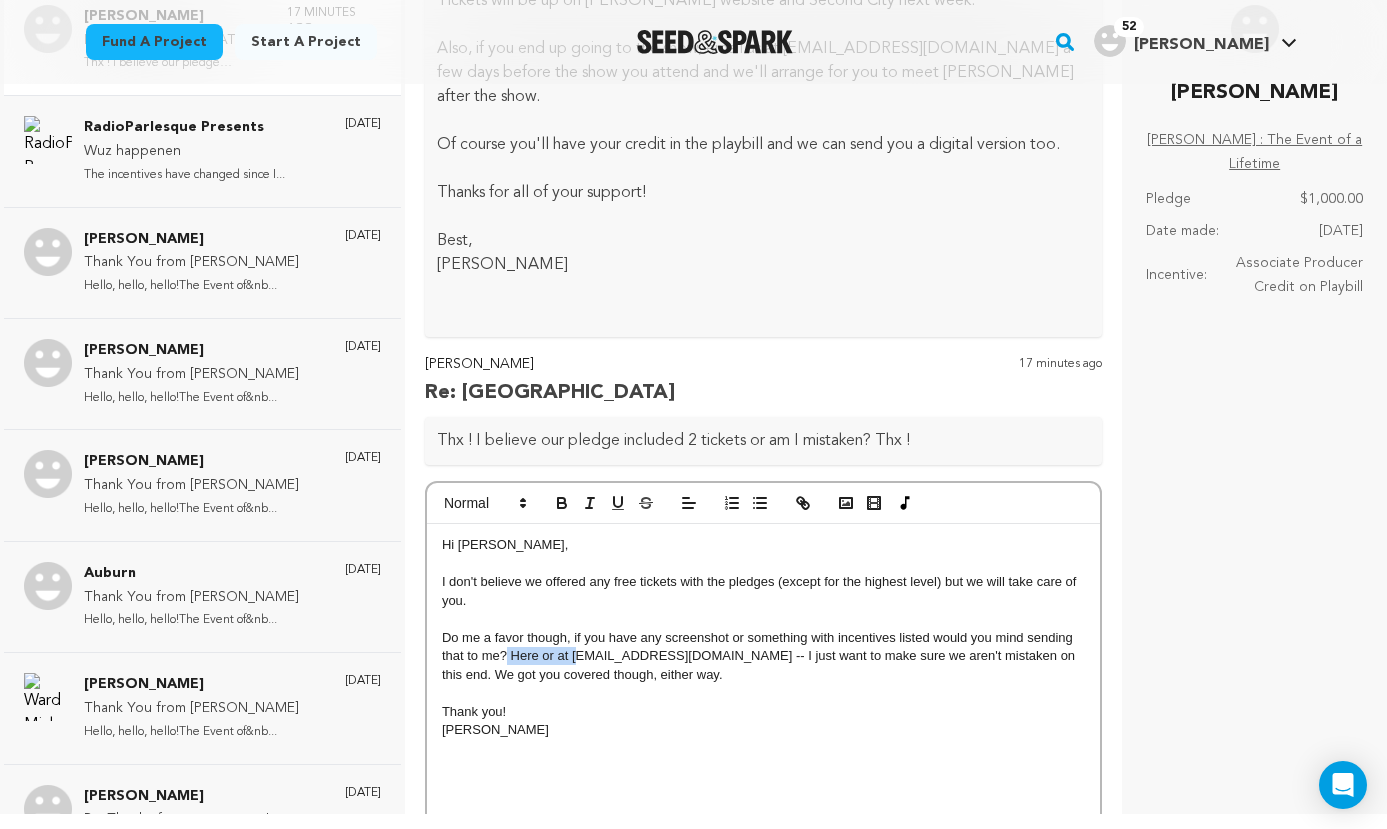 drag, startPoint x: 570, startPoint y: 623, endPoint x: 504, endPoint y: 624, distance: 66.007576 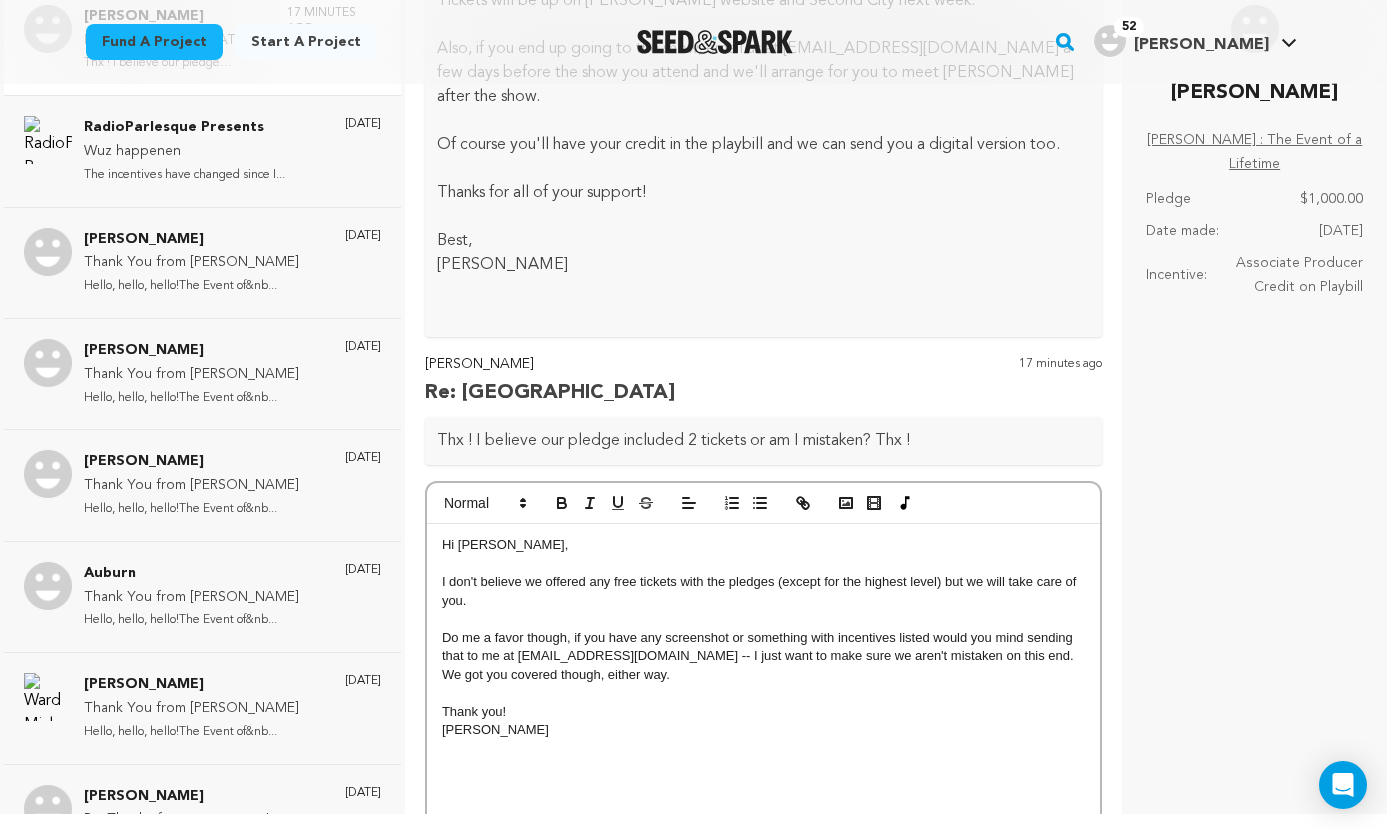 click on "Do me a favor though, if you have any screenshot or something with incentives listed would you mind sending that to me at [EMAIL_ADDRESS][DOMAIN_NAME] -- I just want to make sure we aren't mistaken on this end. We got you covered though, either way." at bounding box center [764, 656] 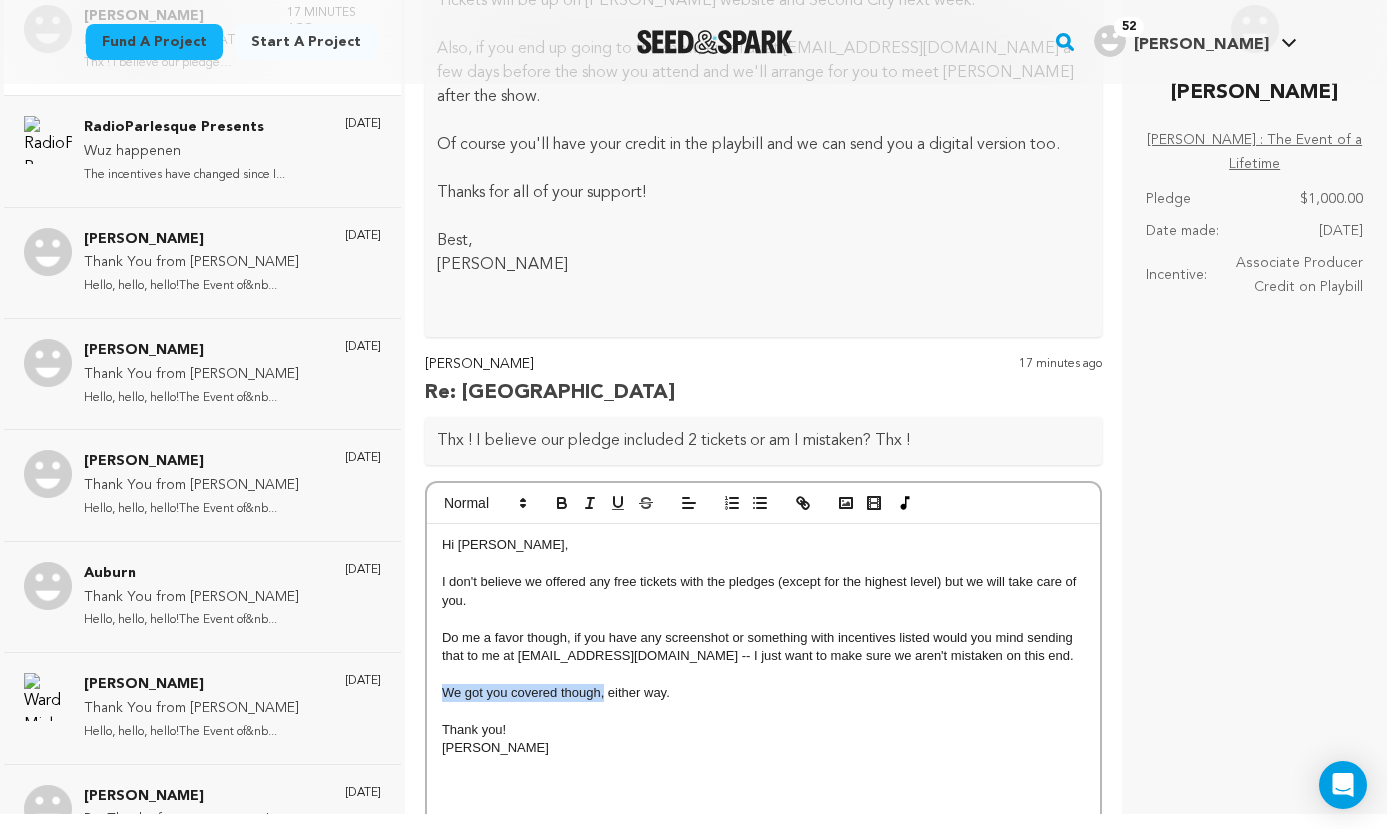 drag, startPoint x: 604, startPoint y: 664, endPoint x: 401, endPoint y: 656, distance: 203.15758 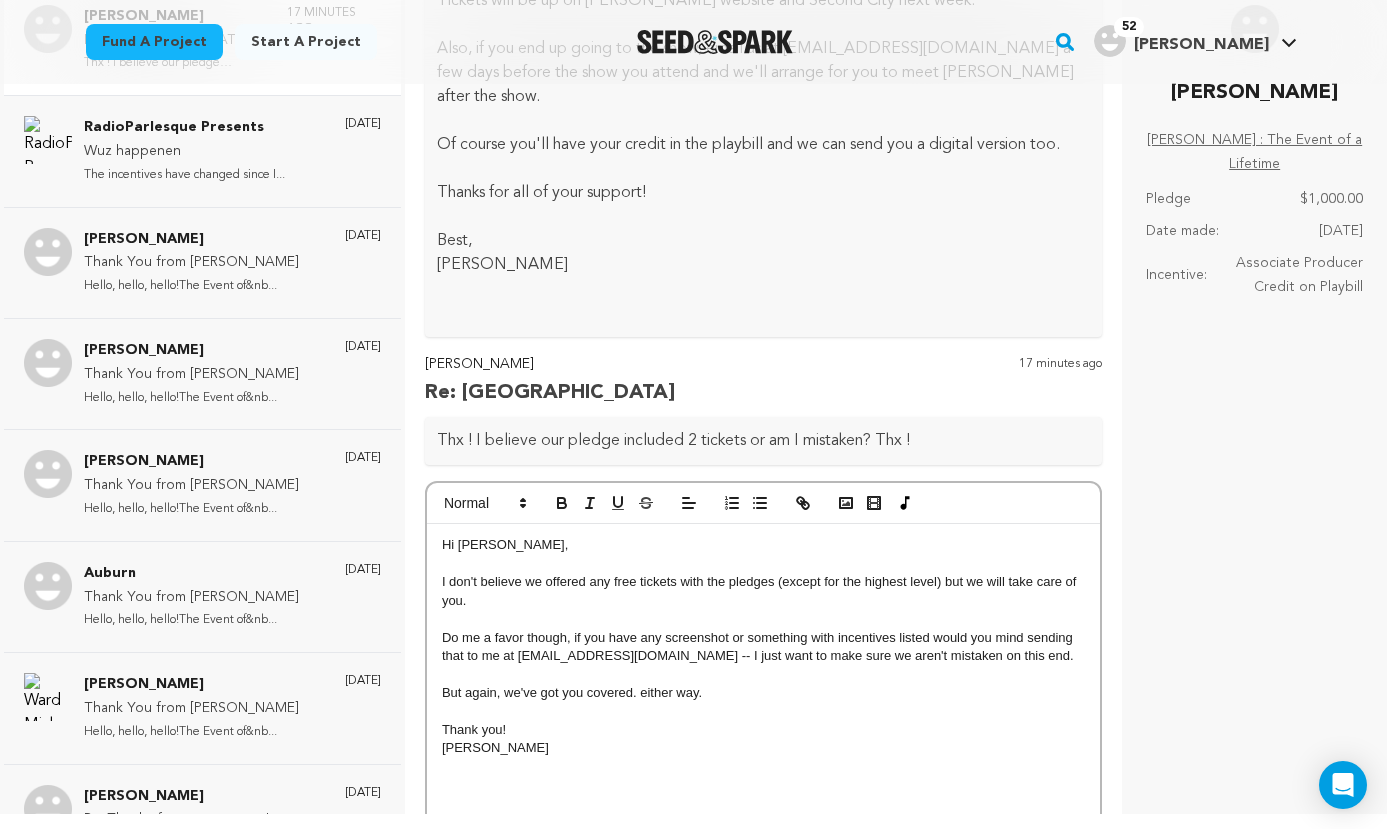 drag, startPoint x: 641, startPoint y: 663, endPoint x: 735, endPoint y: 655, distance: 94.33981 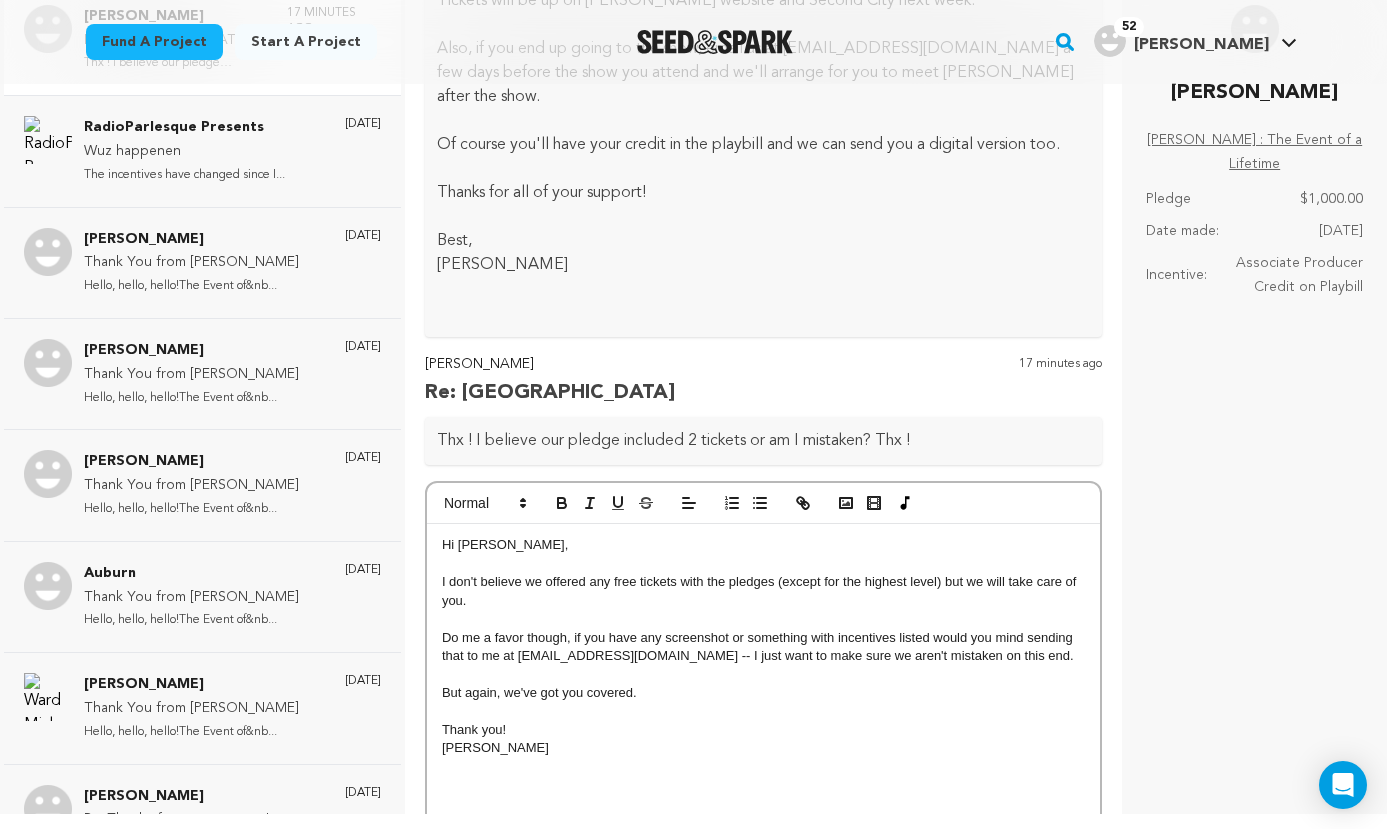 click on "Do me a favor though, if you have any screenshot or something with incentives listed would you mind sending that to me at [EMAIL_ADDRESS][DOMAIN_NAME] -- I just want to make sure we aren't mistaken on this end." at bounding box center [764, 647] 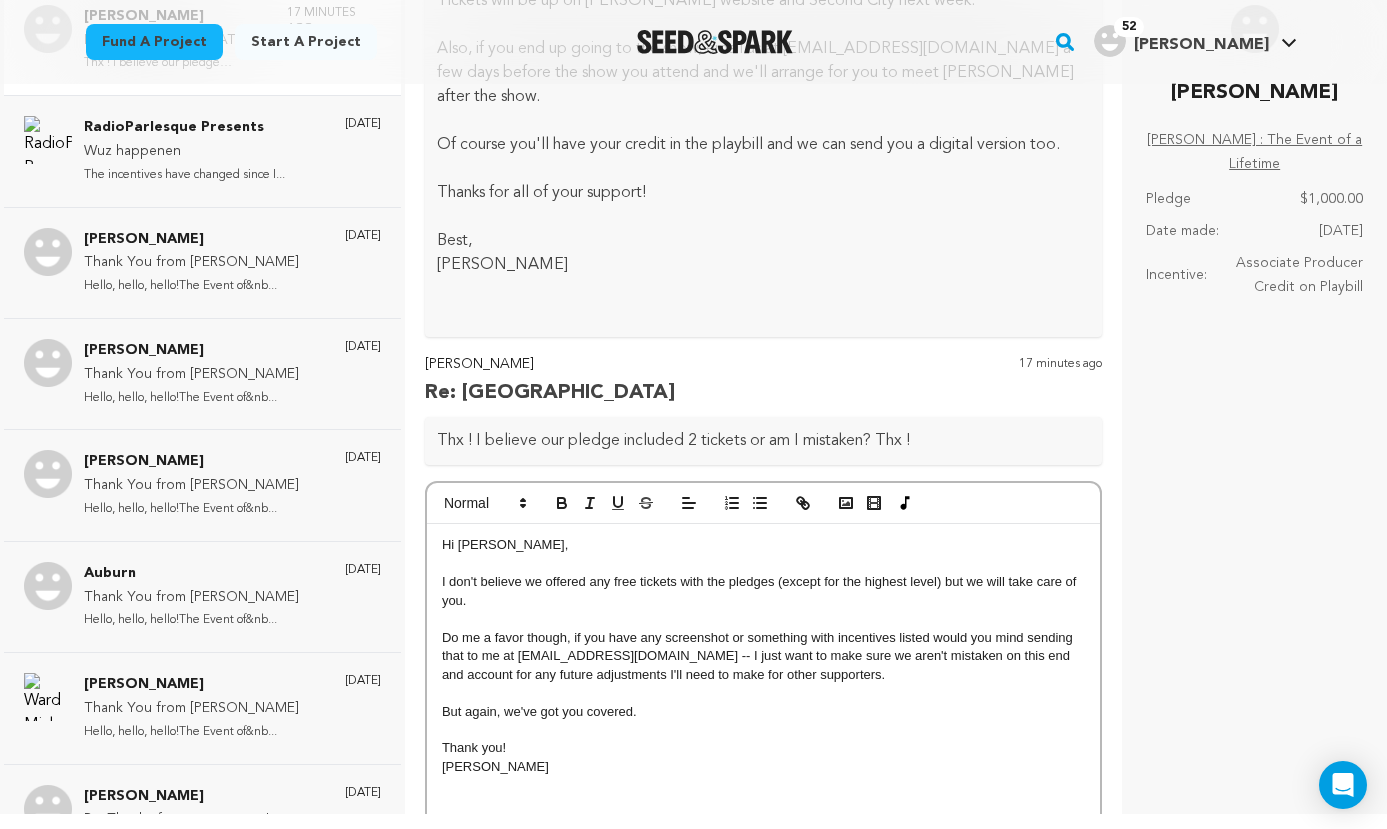 click on "Do me a favor though, if you have any screenshot or something with incentives listed would you mind sending that to me at [EMAIL_ADDRESS][DOMAIN_NAME] -- I just want to make sure we aren't mistaken on this end and account for any future adjustments I'll need to make for other supporters." at bounding box center [764, 656] 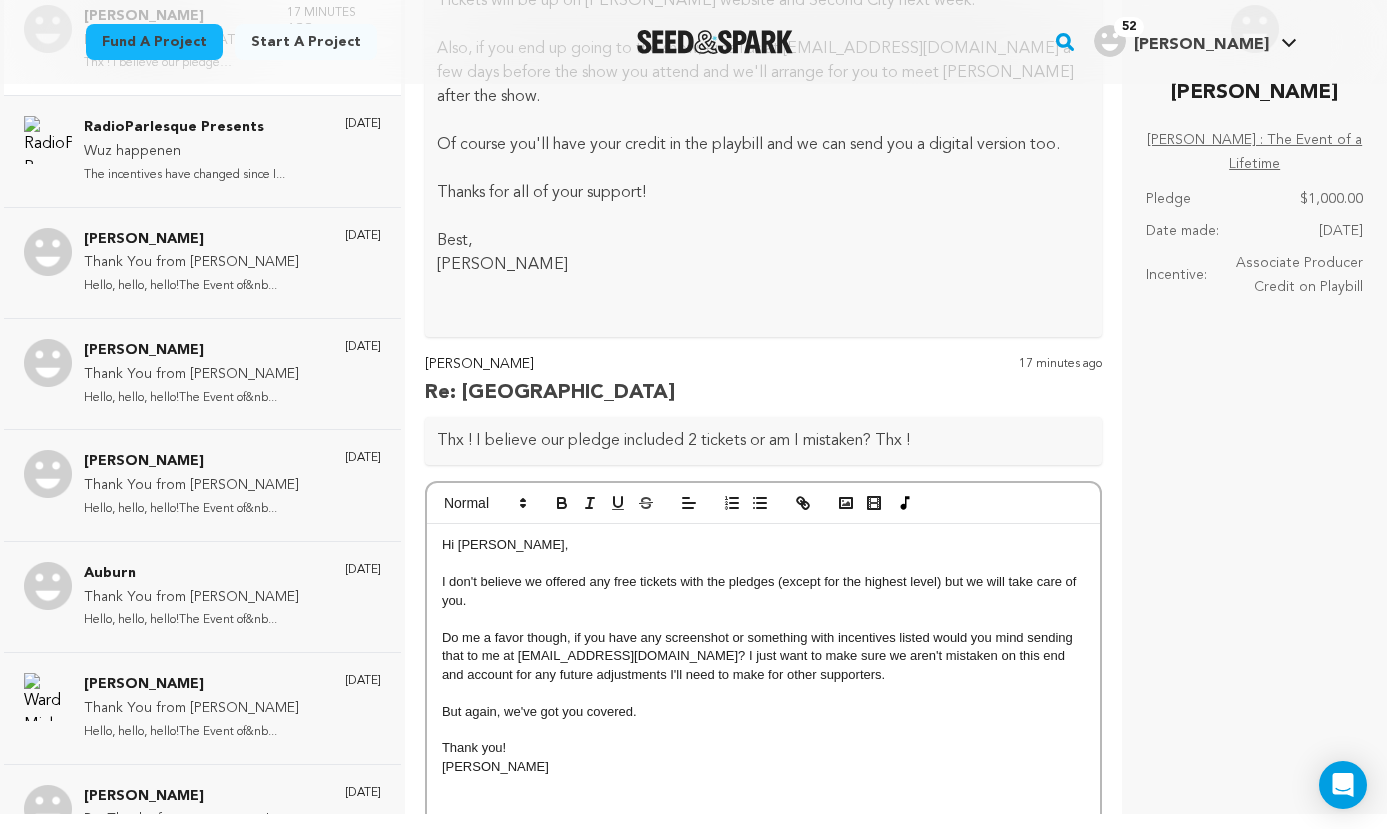 click on "Do me a favor though, if you have any screenshot or something with incentives listed would you mind sending that to me at [EMAIL_ADDRESS][DOMAIN_NAME]? I just want to make sure we aren't mistaken on this end and account for any future adjustments I'll need to make for other supporters." at bounding box center [764, 656] 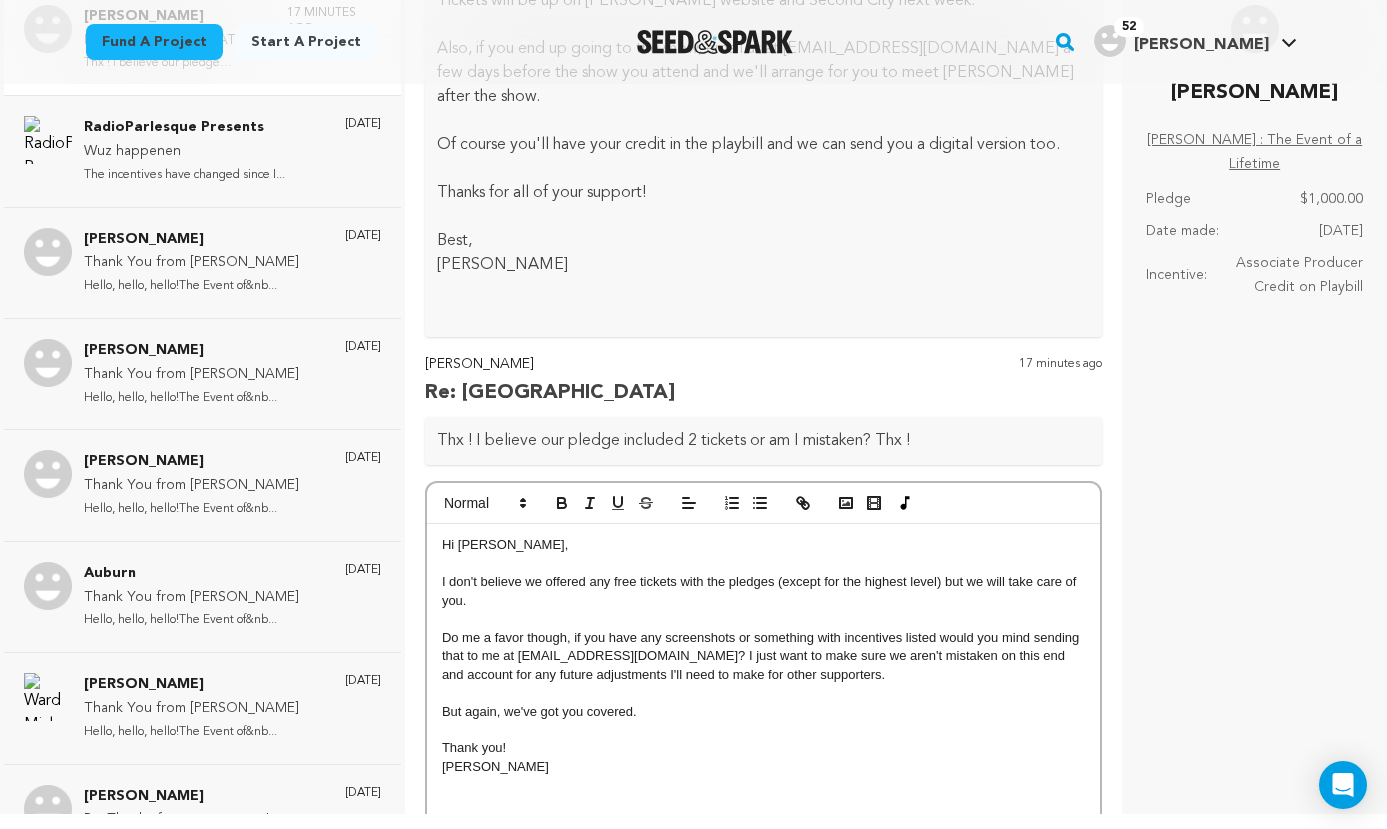 click on "But again, we've got you covered." at bounding box center (764, 712) 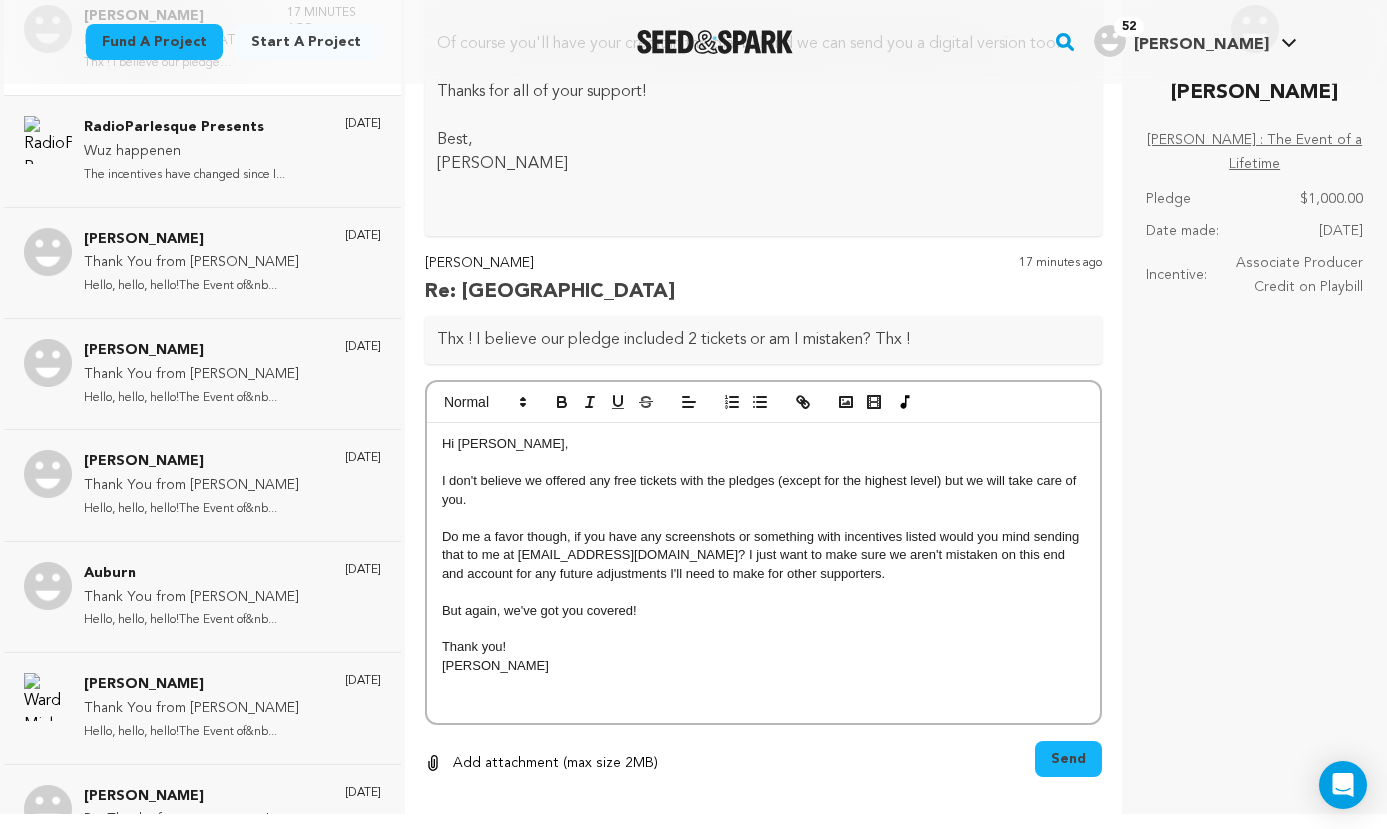 scroll, scrollTop: 2330, scrollLeft: 0, axis: vertical 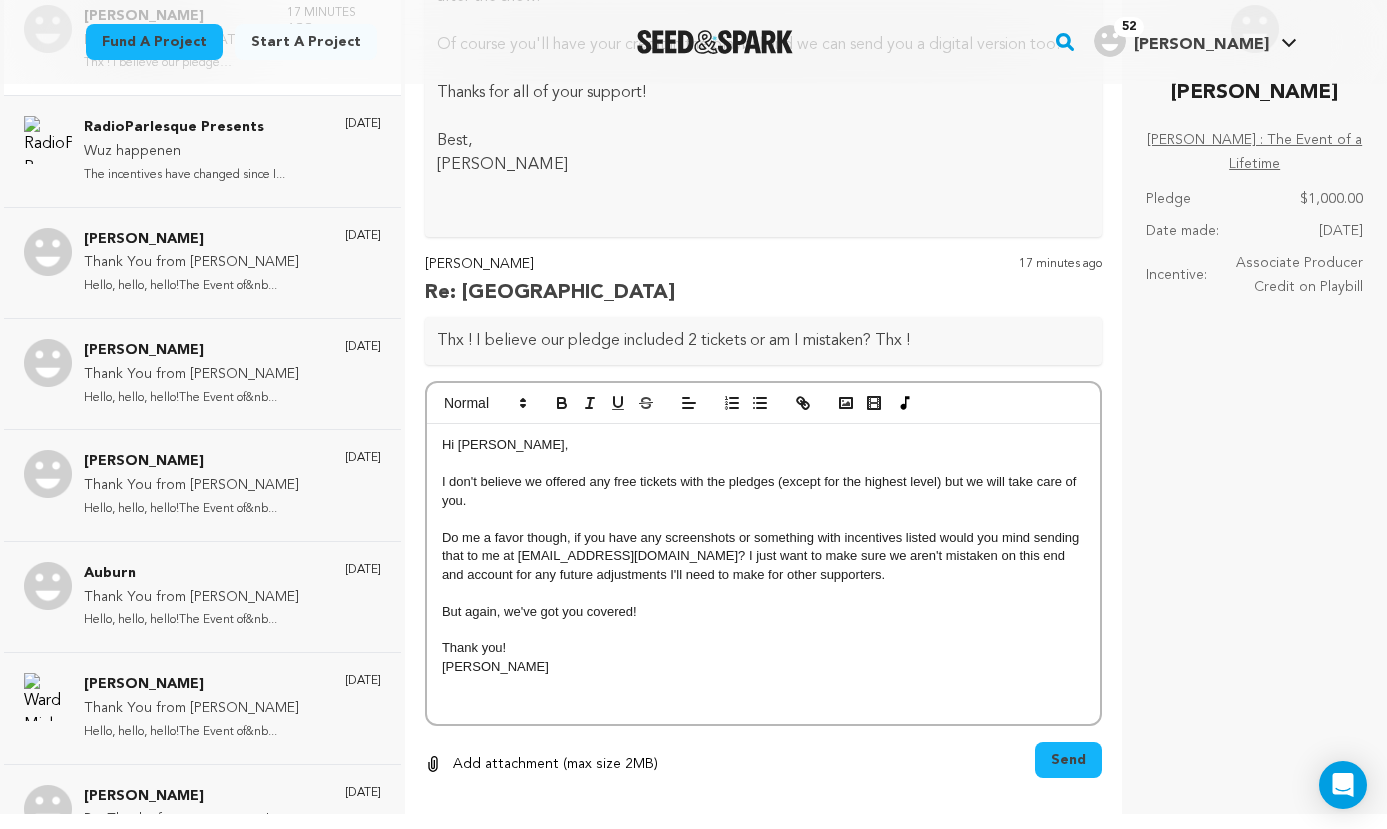 click on "Send" at bounding box center [1068, 760] 